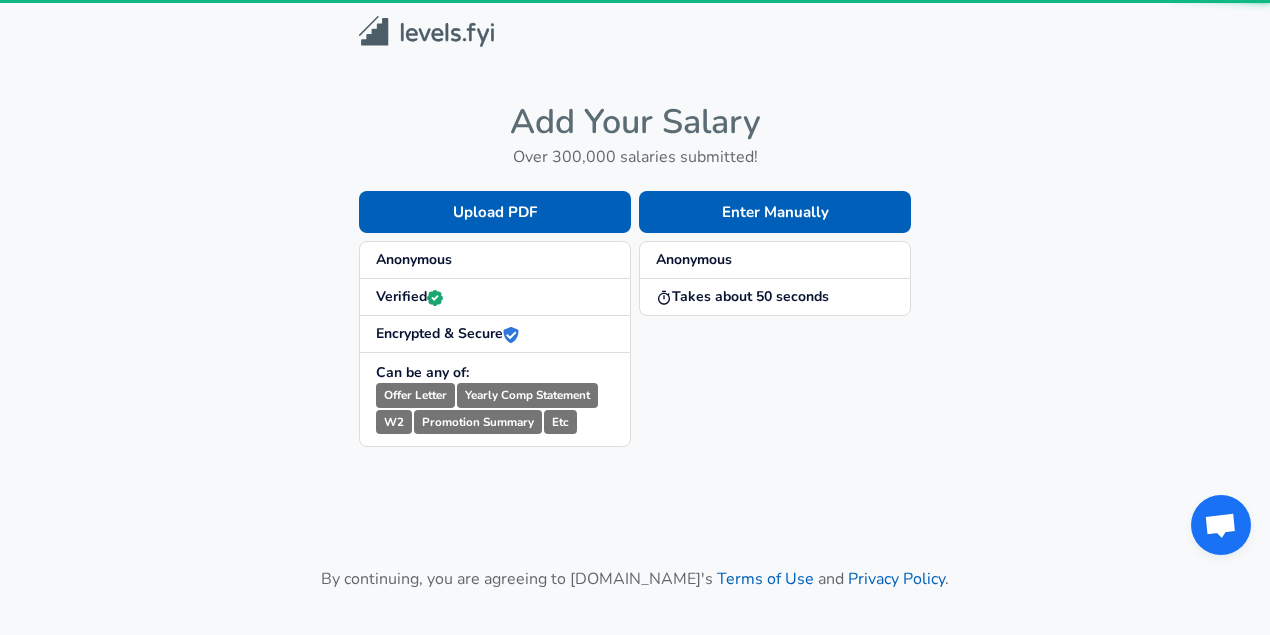 scroll, scrollTop: 0, scrollLeft: 0, axis: both 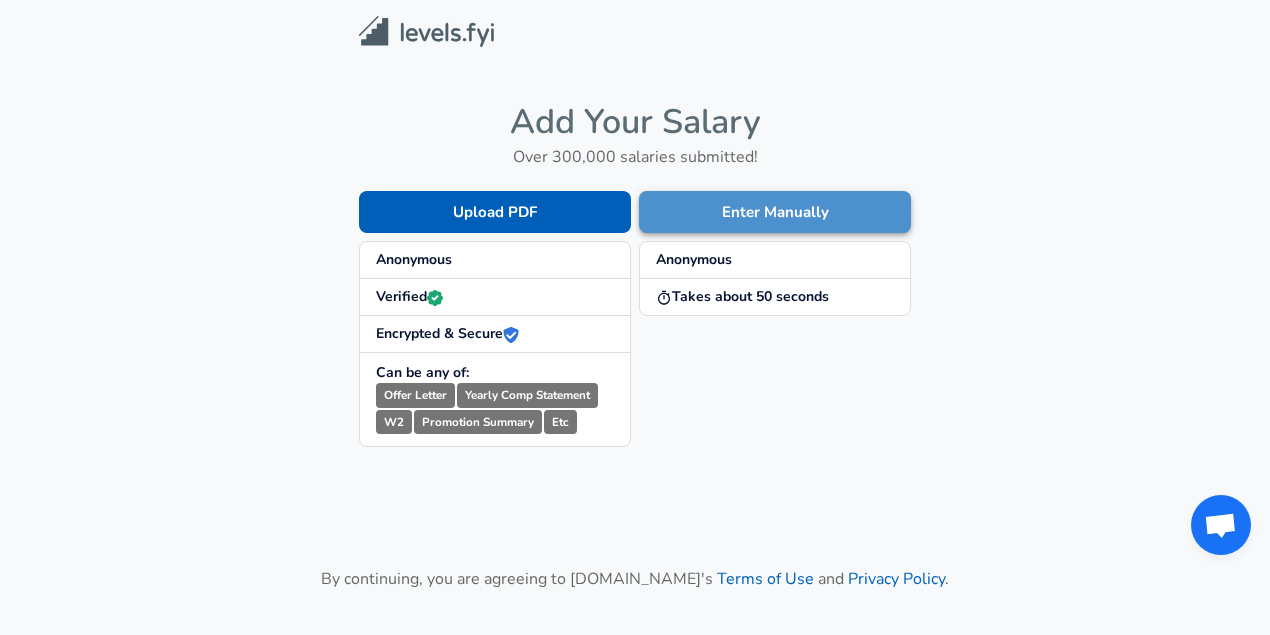 click on "Enter Manually" at bounding box center (775, 212) 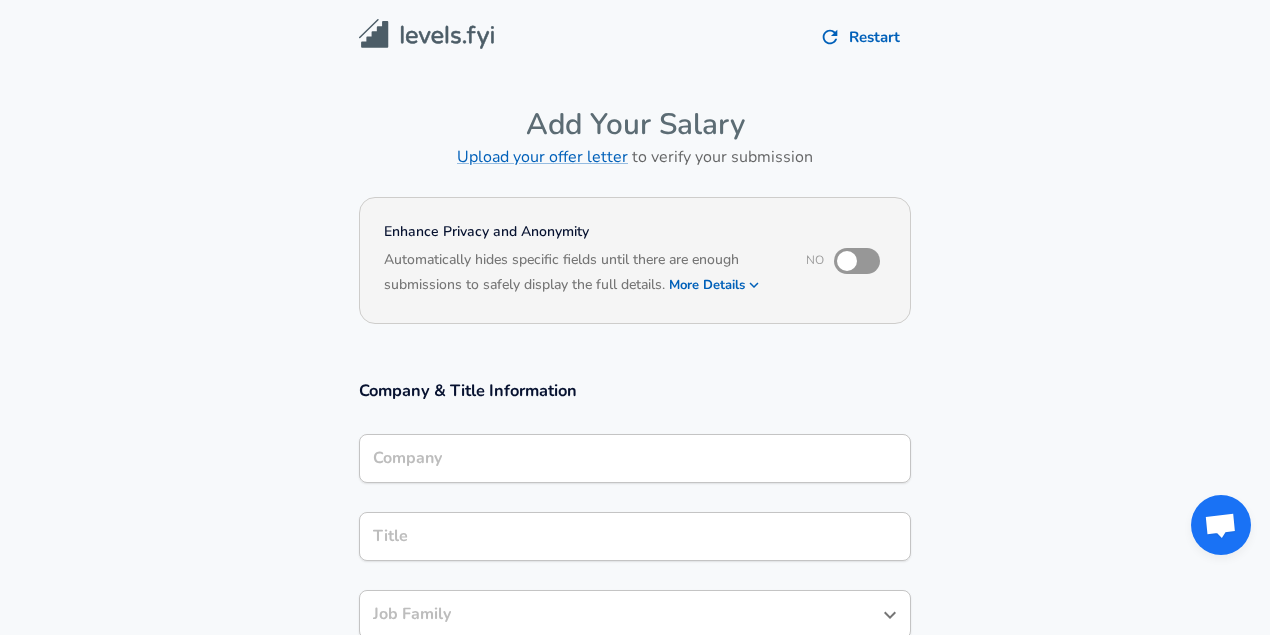 scroll, scrollTop: 0, scrollLeft: 0, axis: both 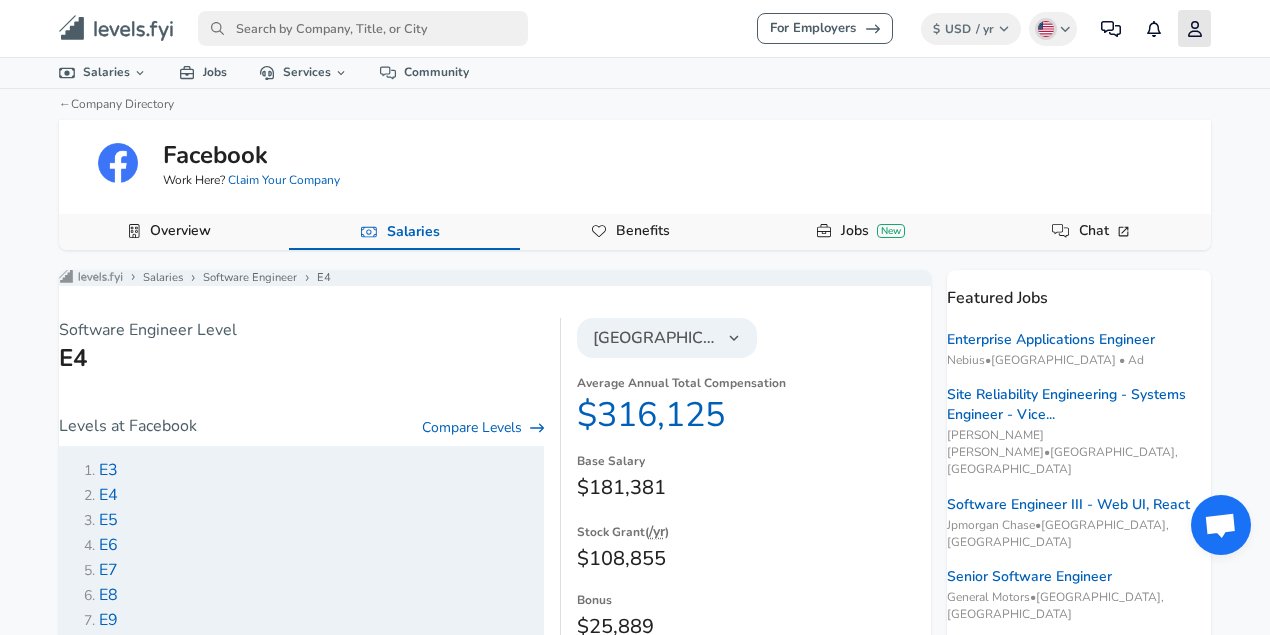 click on "Profile" at bounding box center [1194, 28] 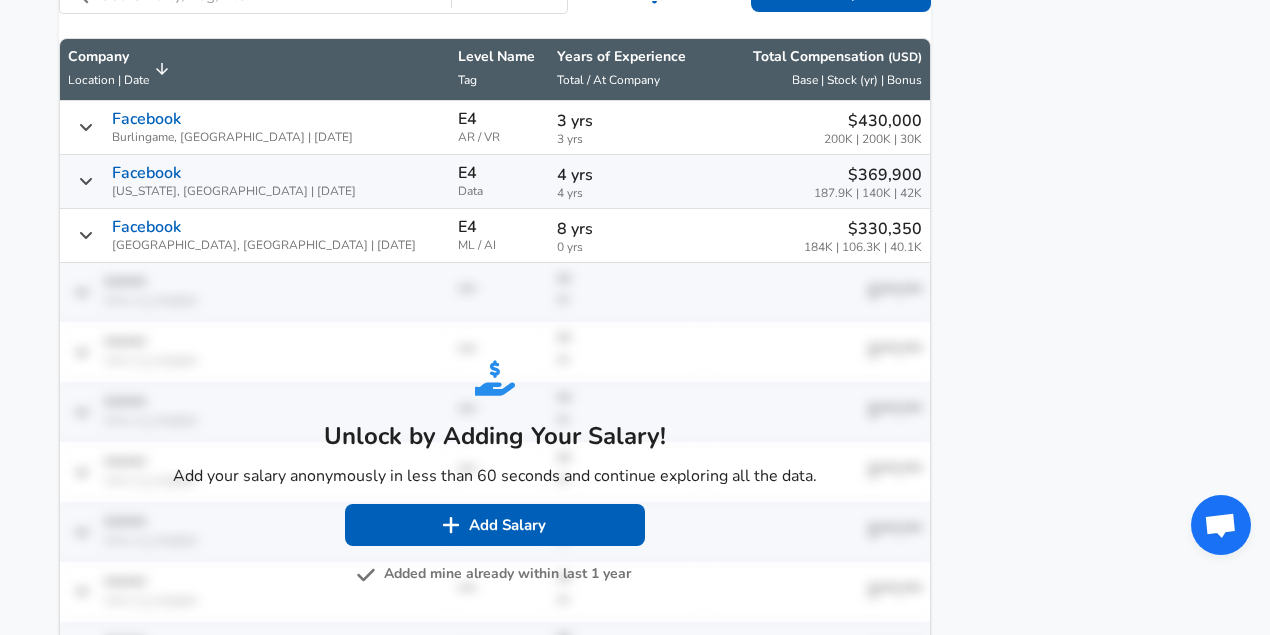 scroll, scrollTop: 1220, scrollLeft: 0, axis: vertical 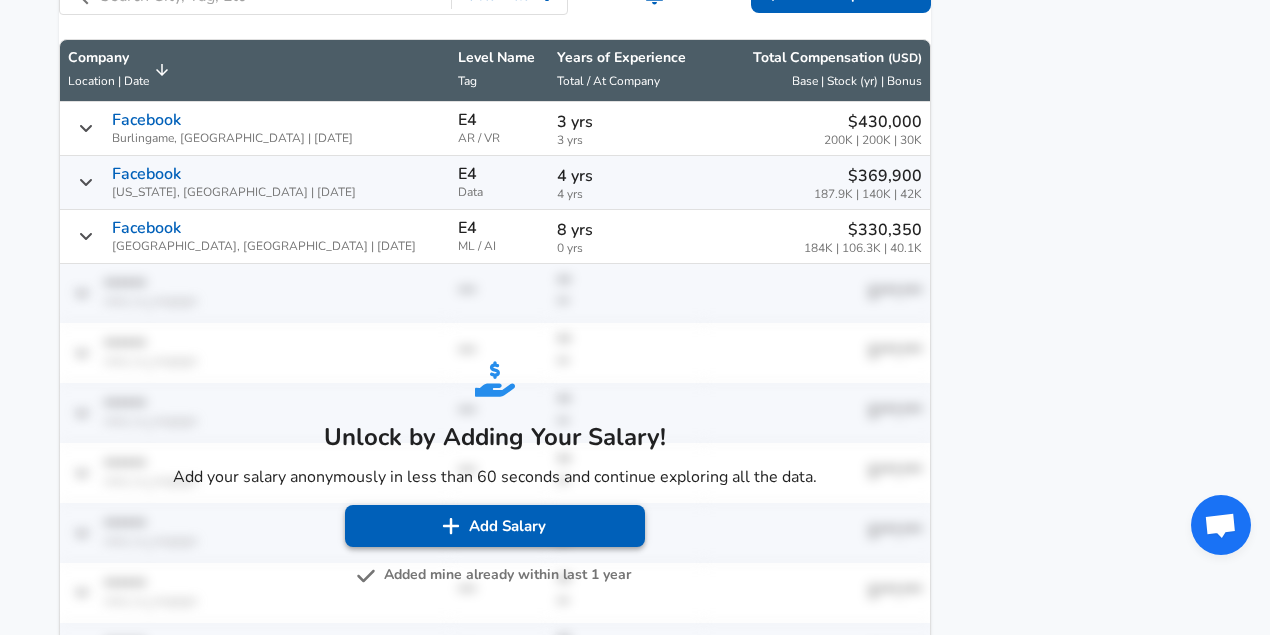 click on "Add Salary" at bounding box center [495, 526] 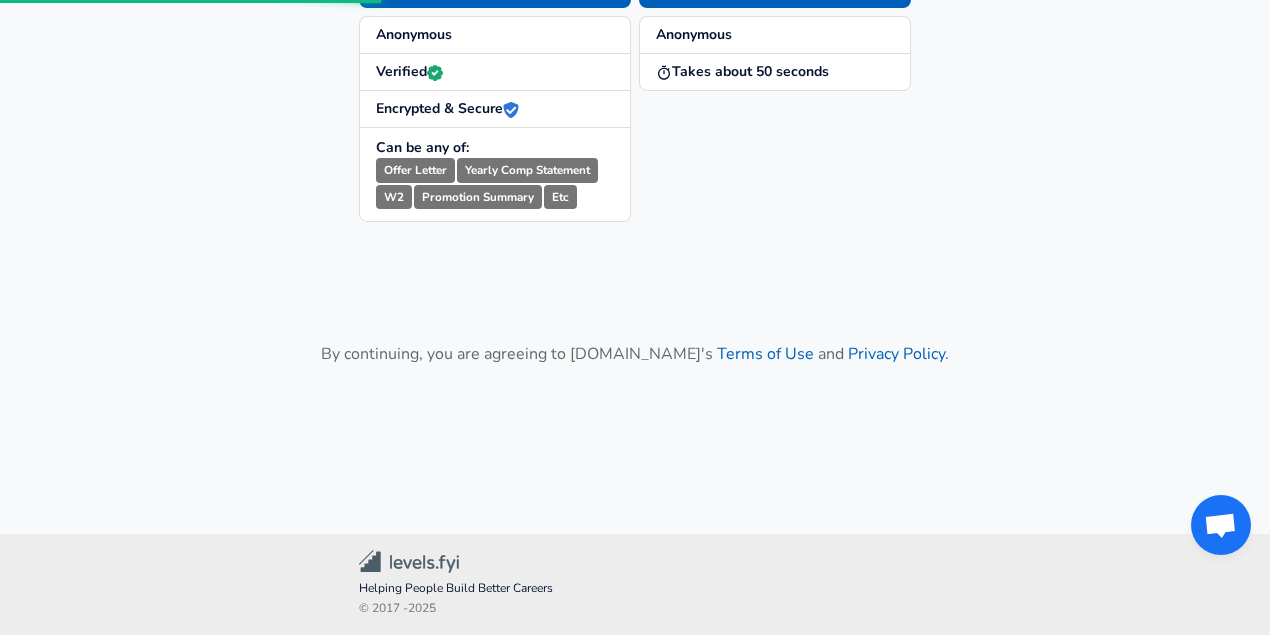 scroll, scrollTop: 0, scrollLeft: 0, axis: both 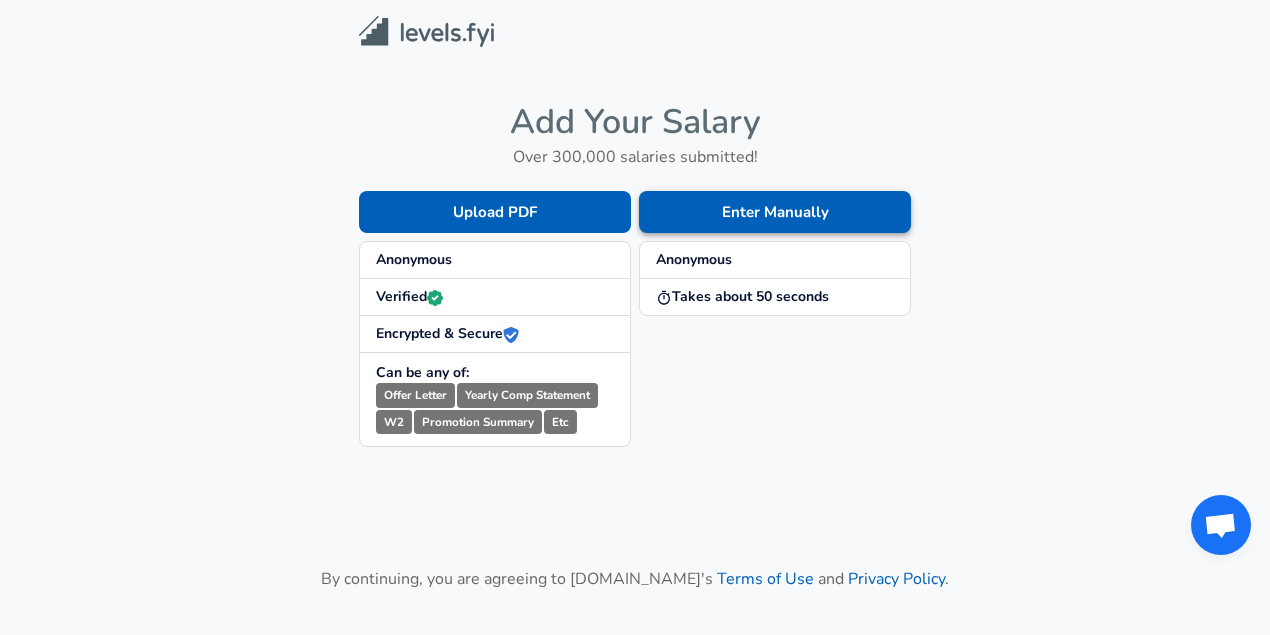 click on "Enter Manually" at bounding box center (775, 212) 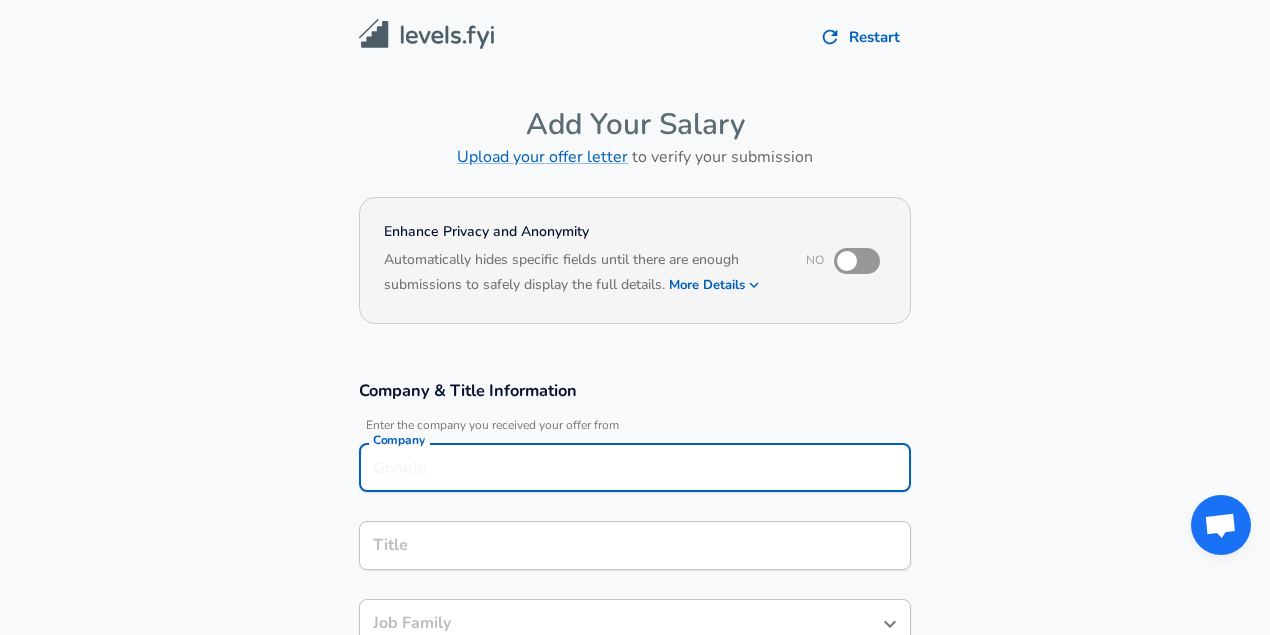 scroll, scrollTop: 20, scrollLeft: 0, axis: vertical 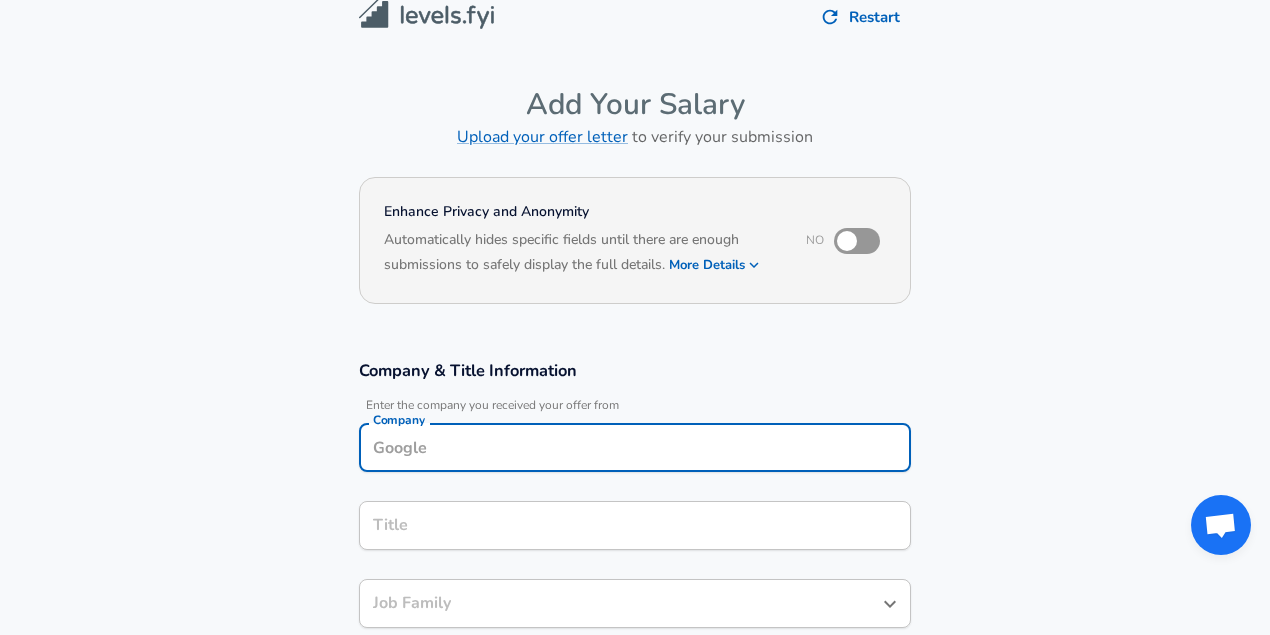 click on "Company" at bounding box center [635, 447] 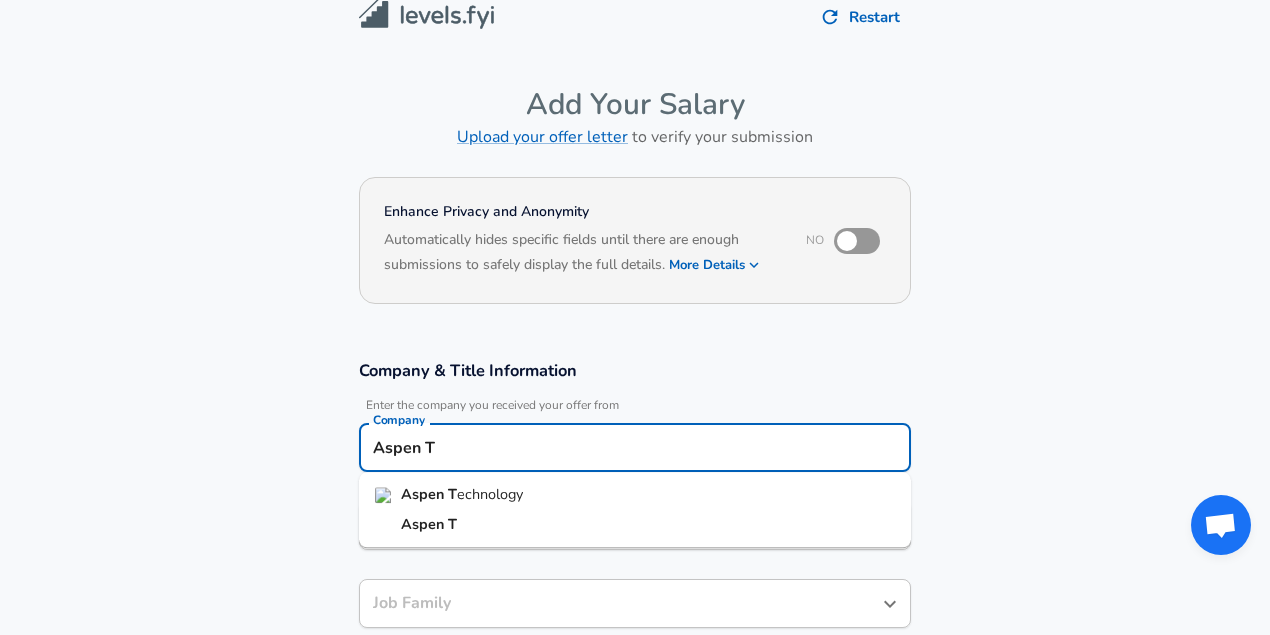 click on "echnology" at bounding box center (490, 494) 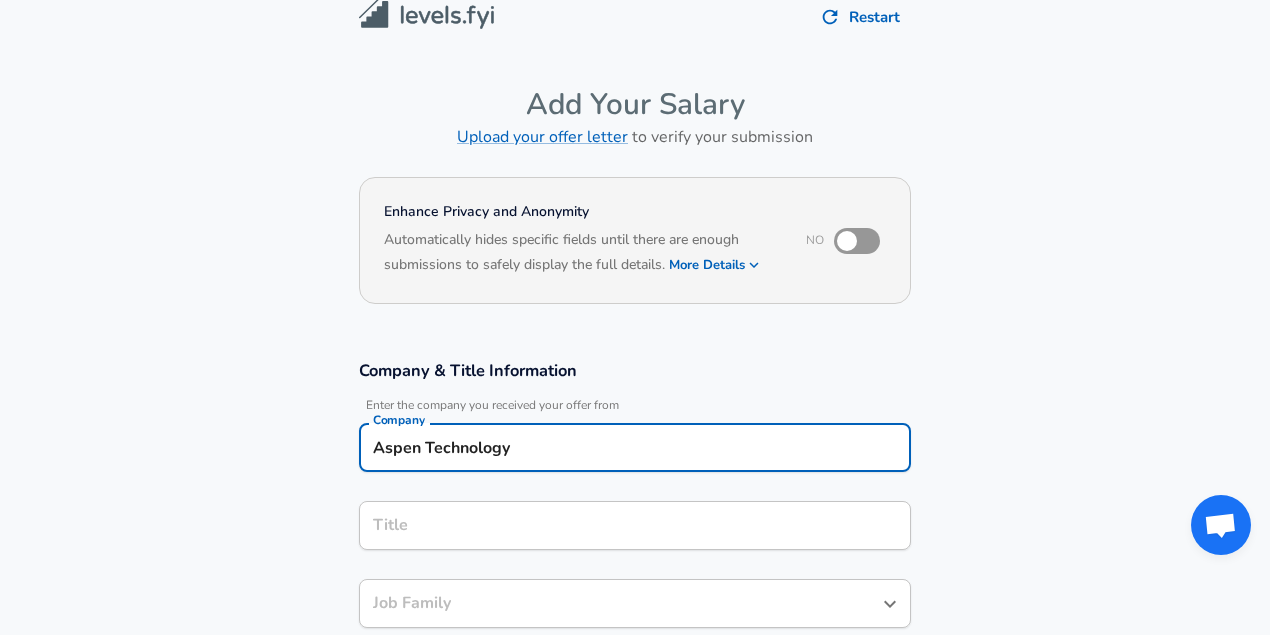 type on "Aspen Technology" 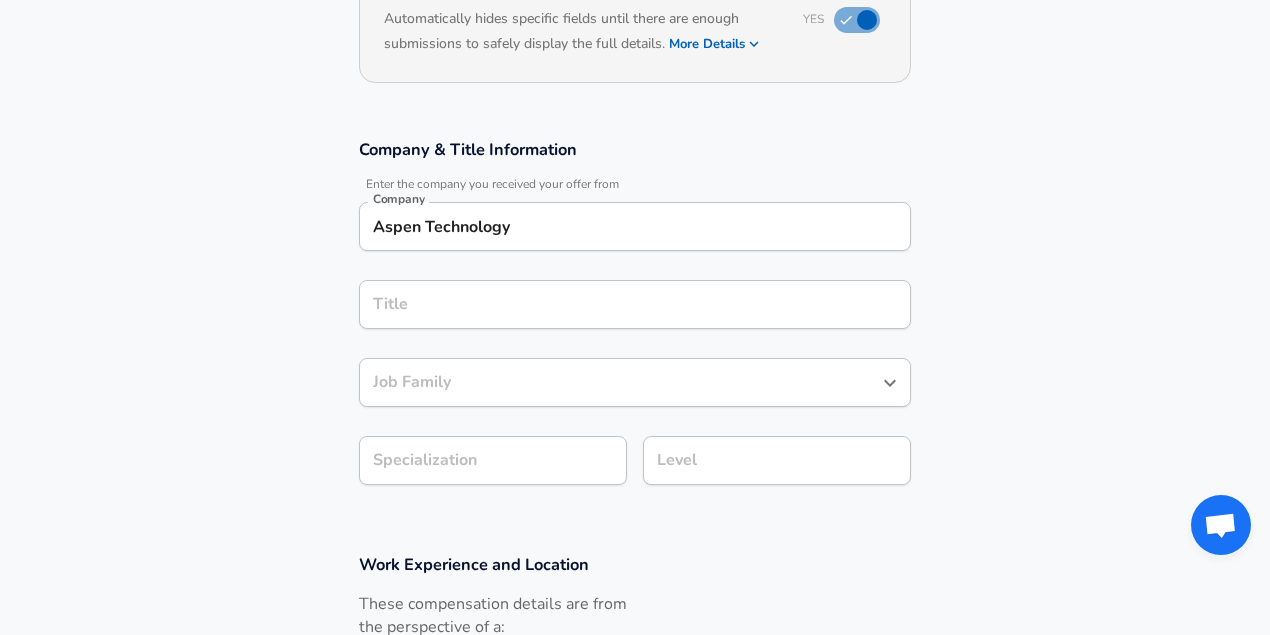 click on "Title" at bounding box center (635, 304) 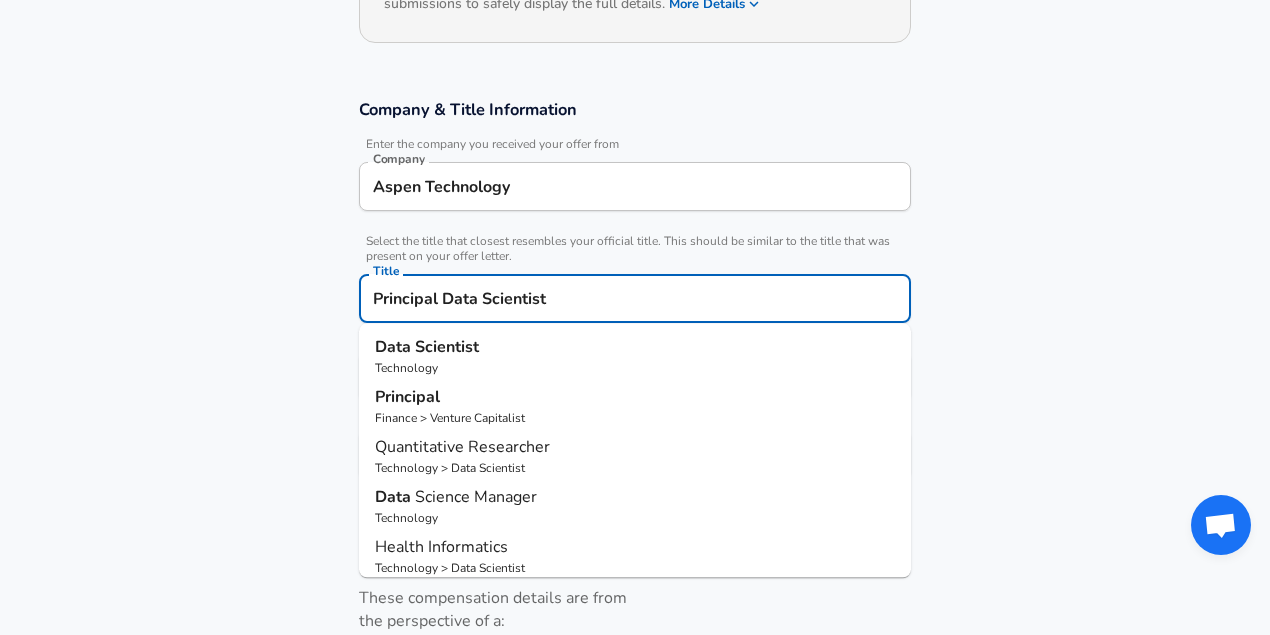 type on "Principal Data Scientist" 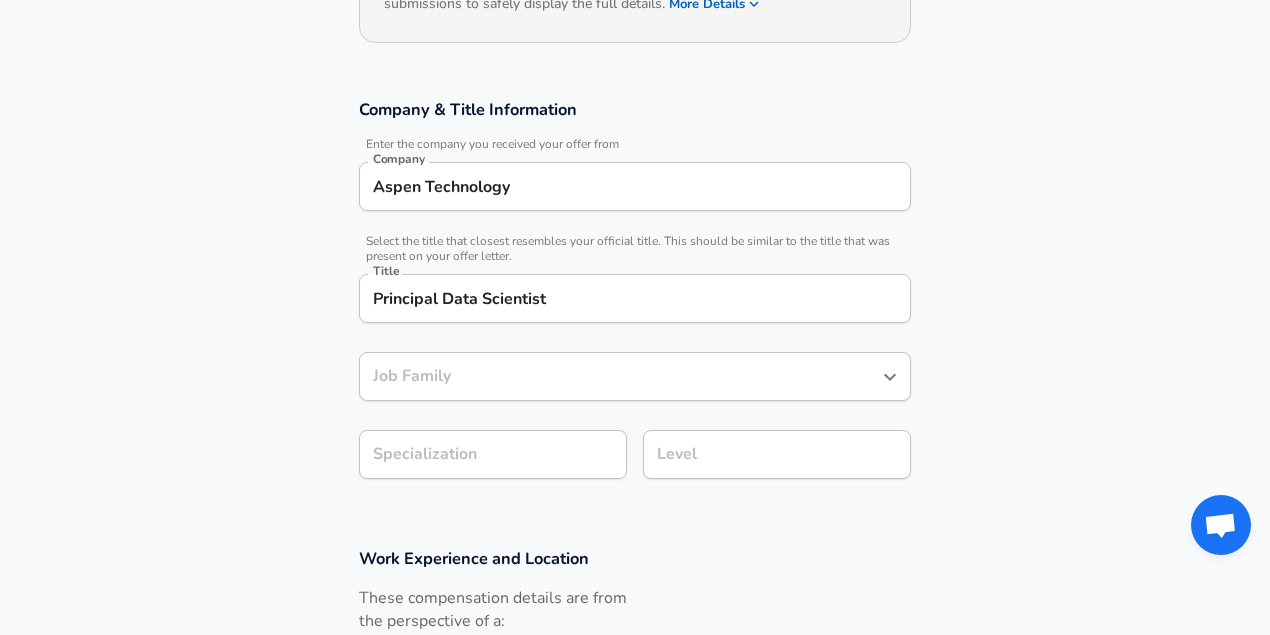 click on "Job Family" at bounding box center (635, 376) 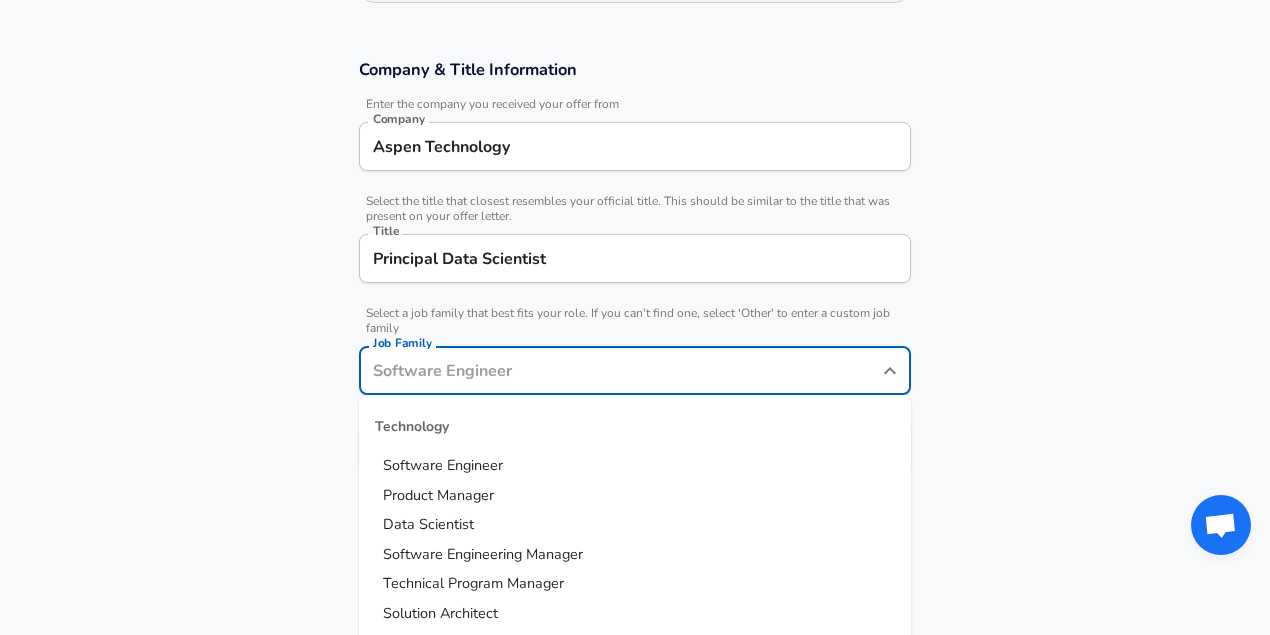 click on "Data Scientist" at bounding box center [428, 526] 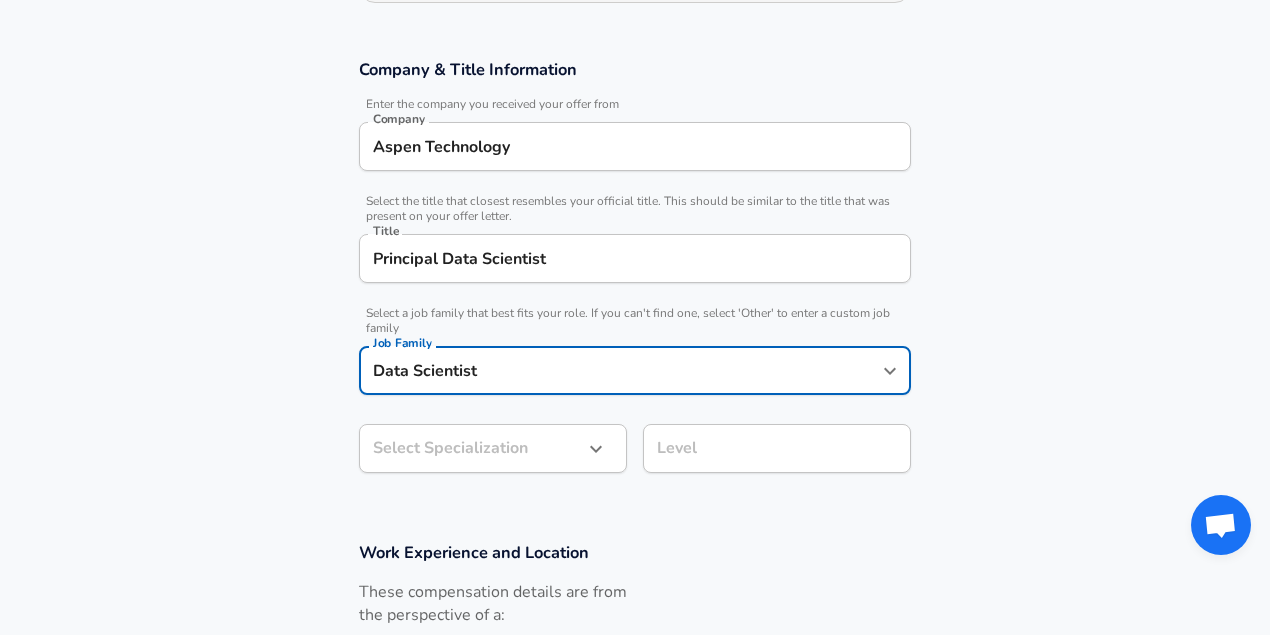 click 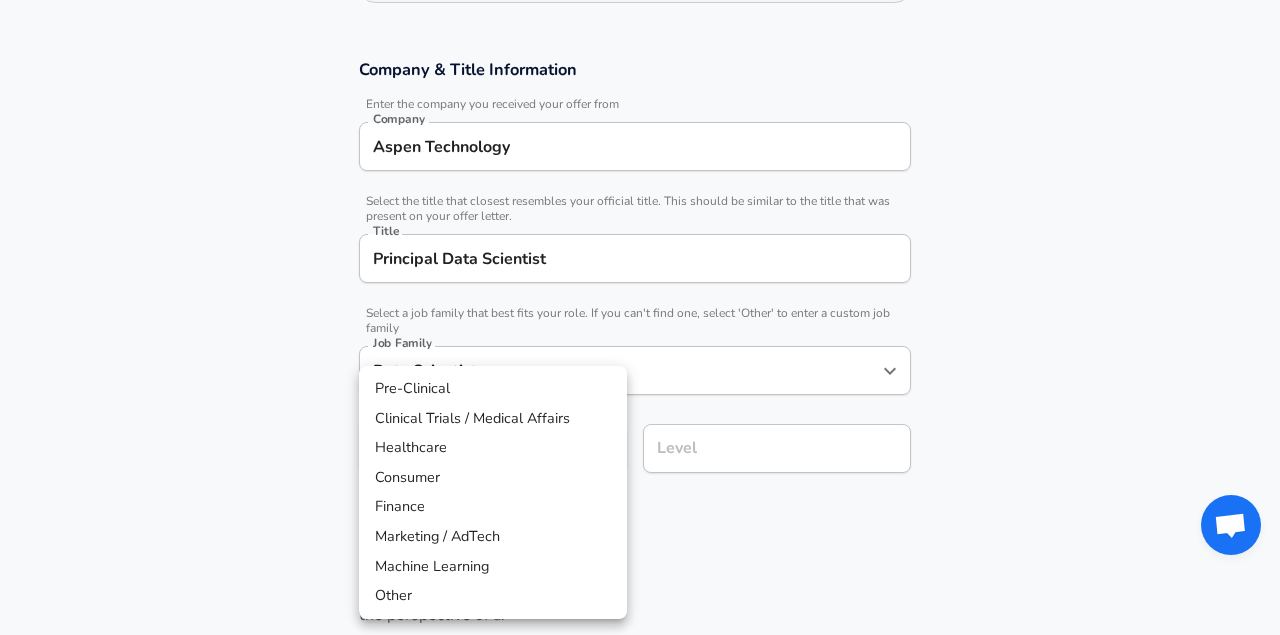 click on "Other" at bounding box center [493, 596] 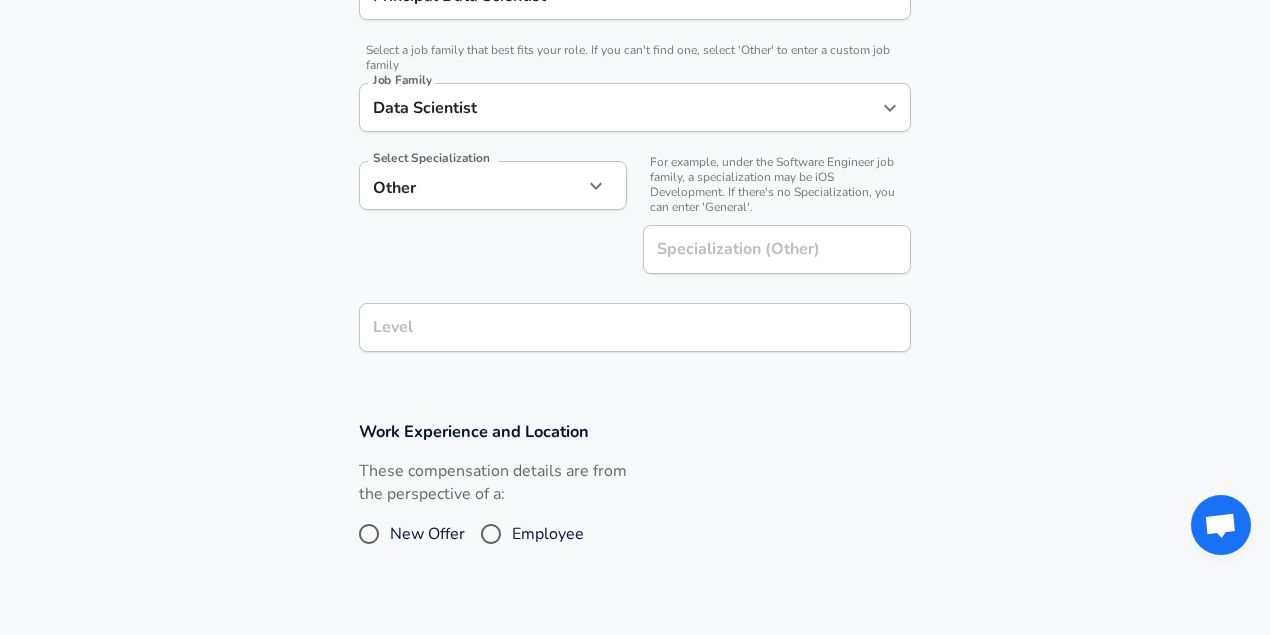 scroll, scrollTop: 583, scrollLeft: 0, axis: vertical 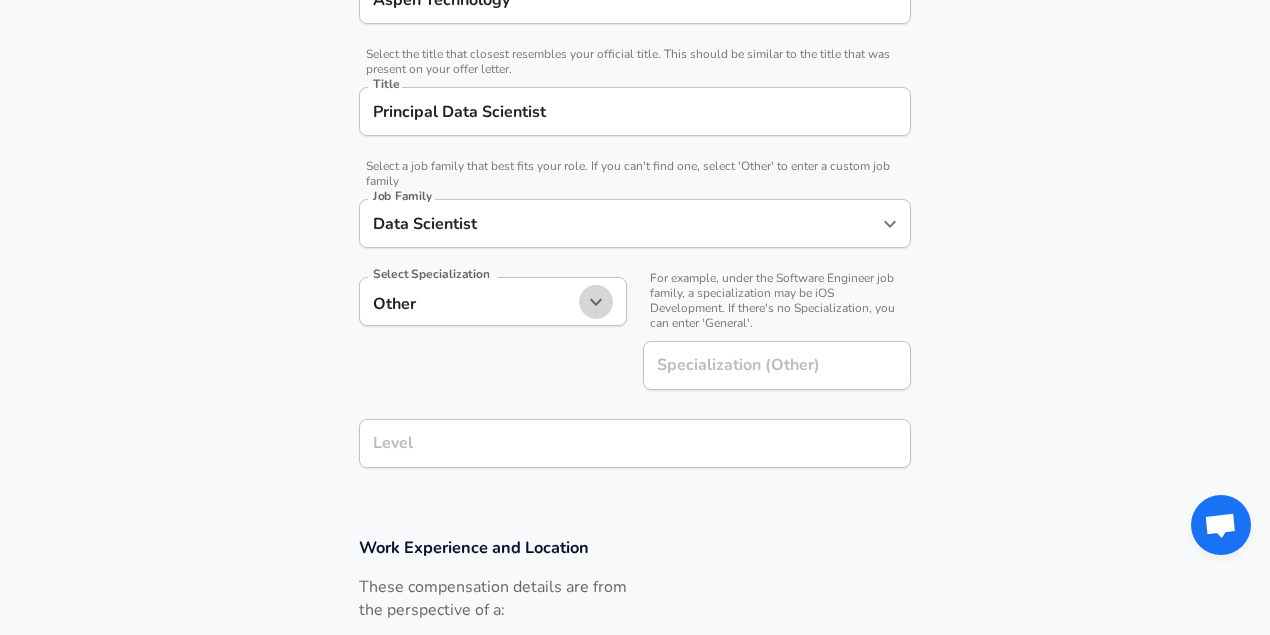 click 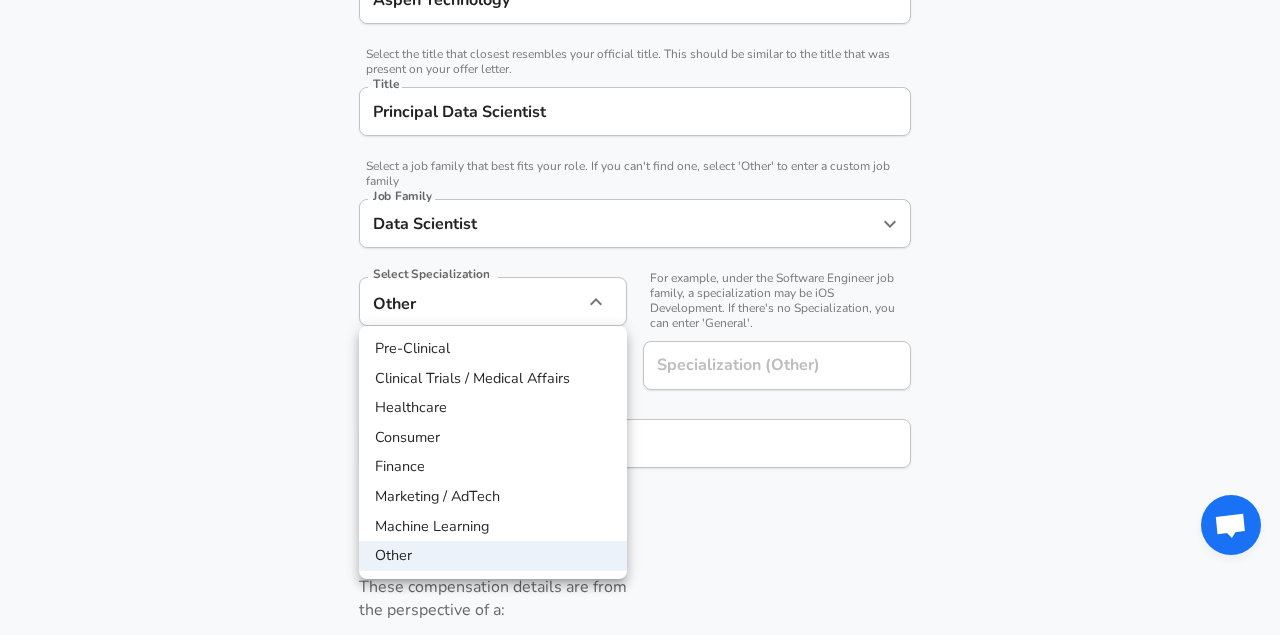 click at bounding box center [640, 317] 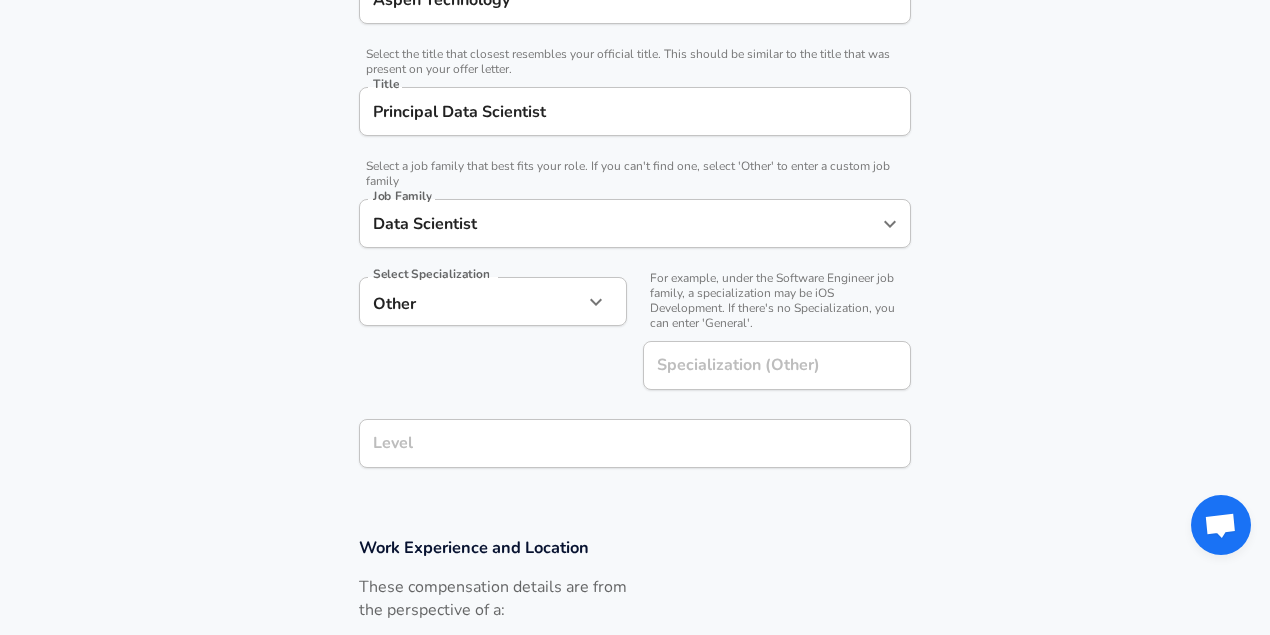 click 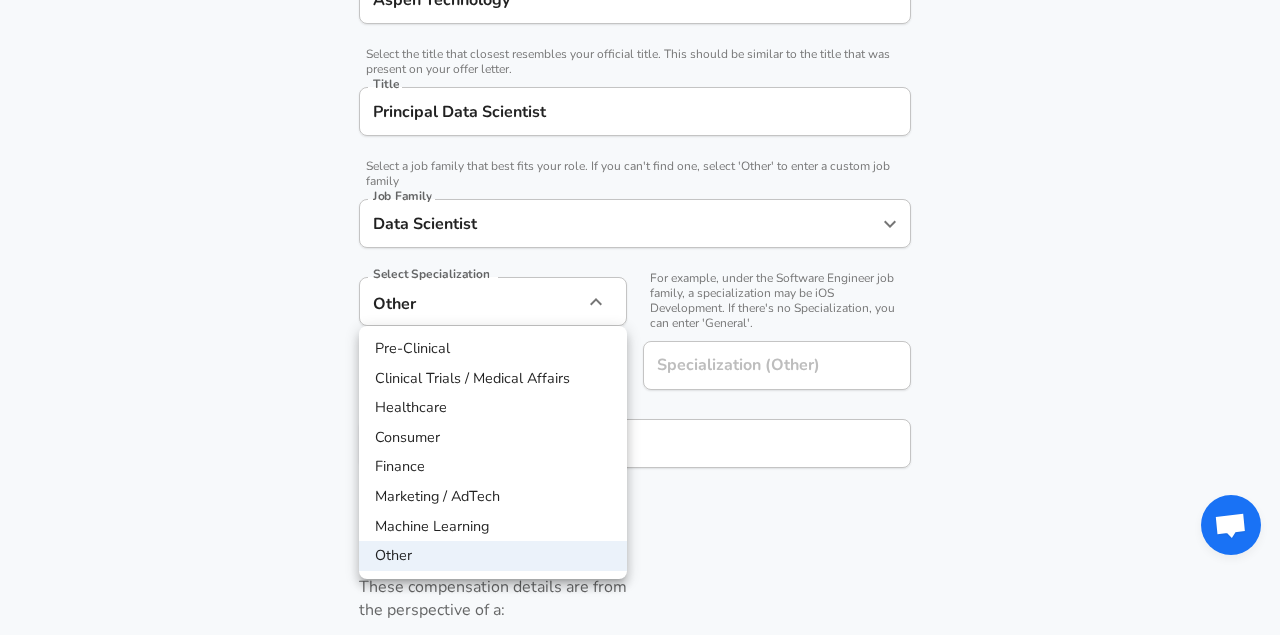 click at bounding box center (640, 317) 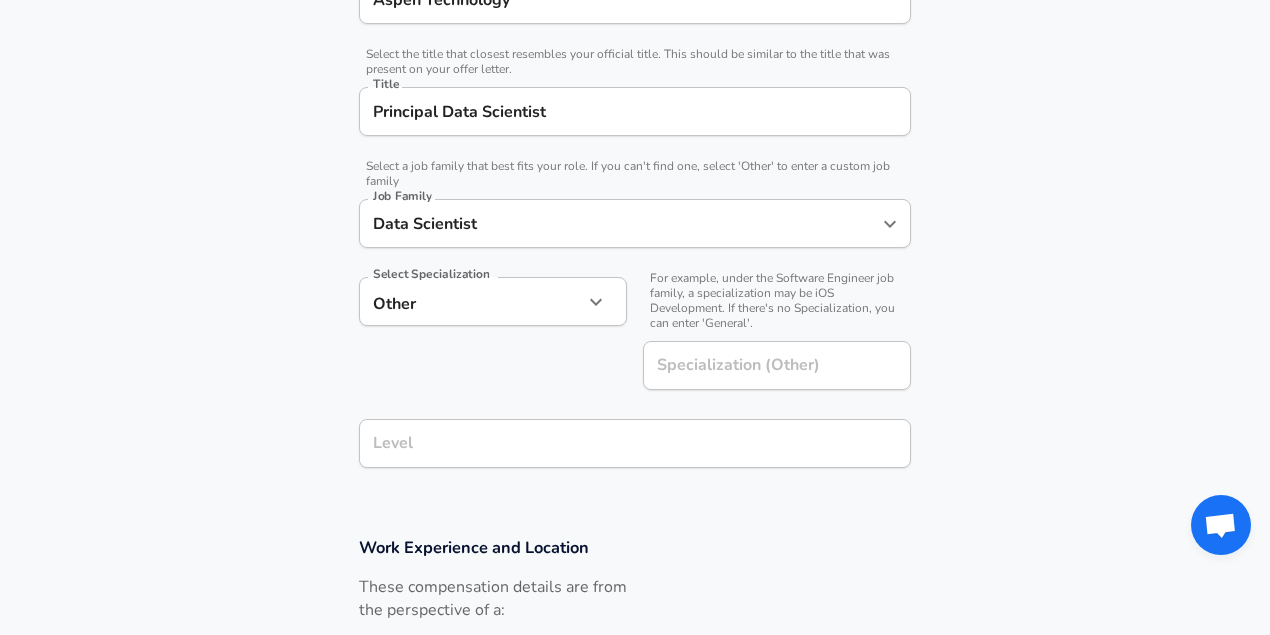 click on "Company & Title Information   Enter the company you received your offer from Company Aspen Technology Company   Select the title that closest resembles your official title. This should be similar to the title that was present on your offer letter. Title Principal Data Scientist Title   Select a job family that best fits your role. If you can't find one, select 'Other' to enter a custom job family Job Family Data Scientist Job Family Select Specialization Other Other Select Specialization   For example, under the Software Engineer job family, a specialization may be iOS Development. If there's no Specialization, you can enter 'General'. Specialization (Other) Specialization (Other) Level Level" at bounding box center [635, 200] 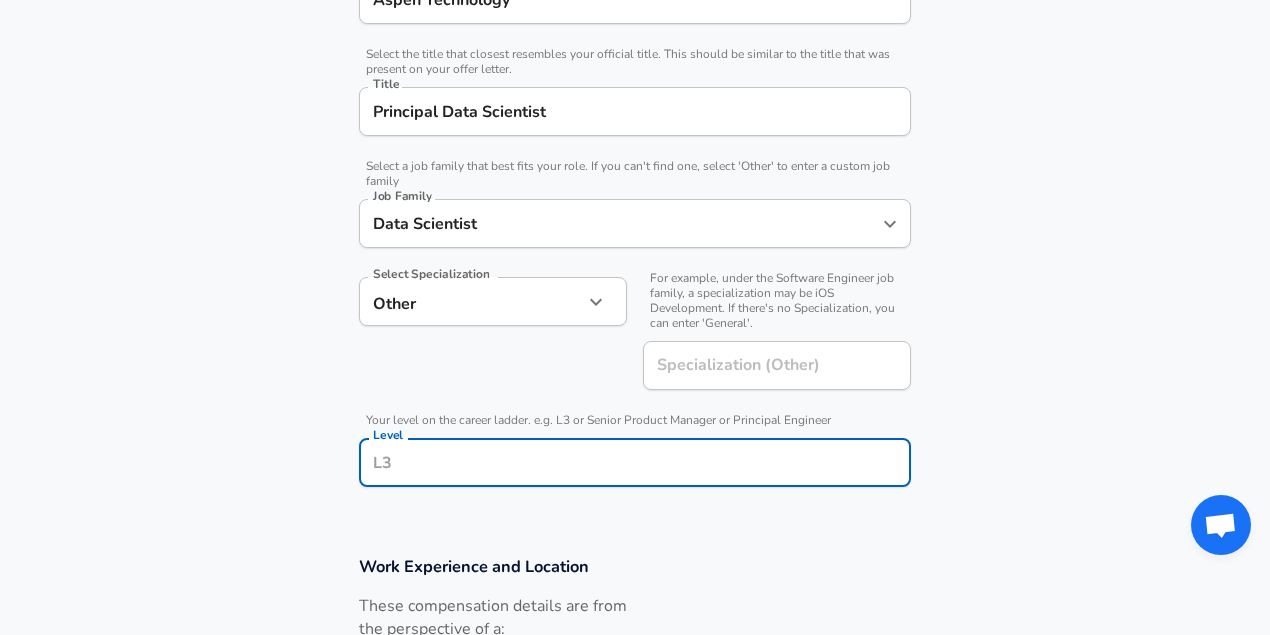 click on "Level" at bounding box center (635, 462) 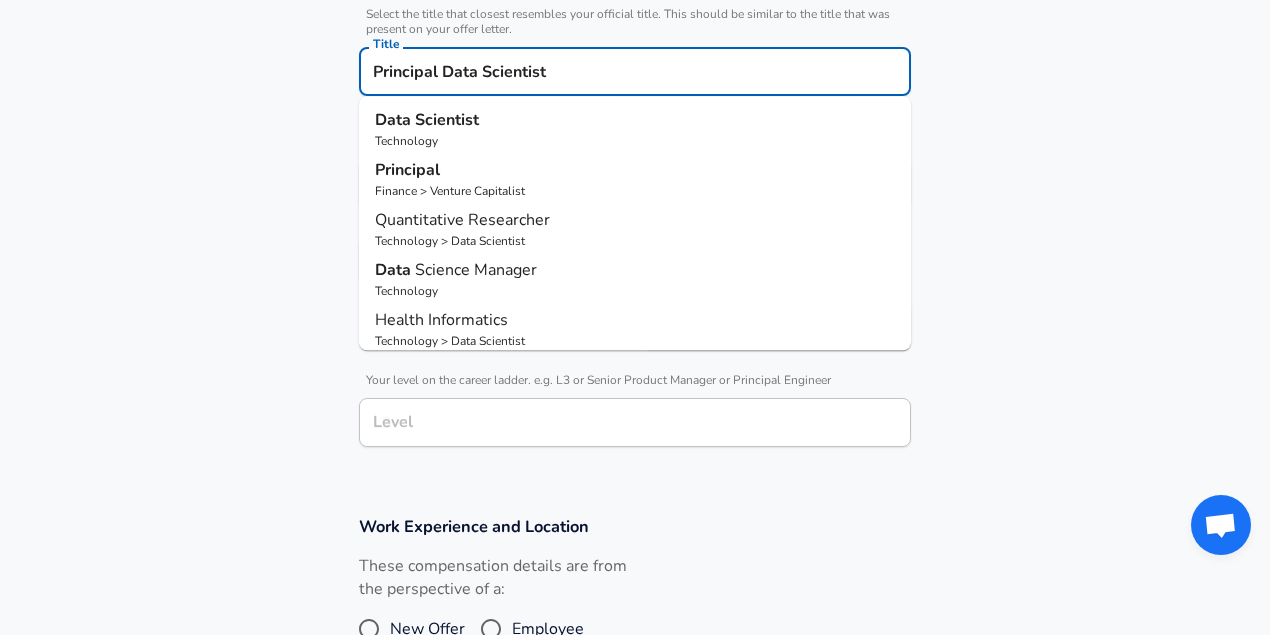 drag, startPoint x: 439, startPoint y: 70, endPoint x: 361, endPoint y: 68, distance: 78.025635 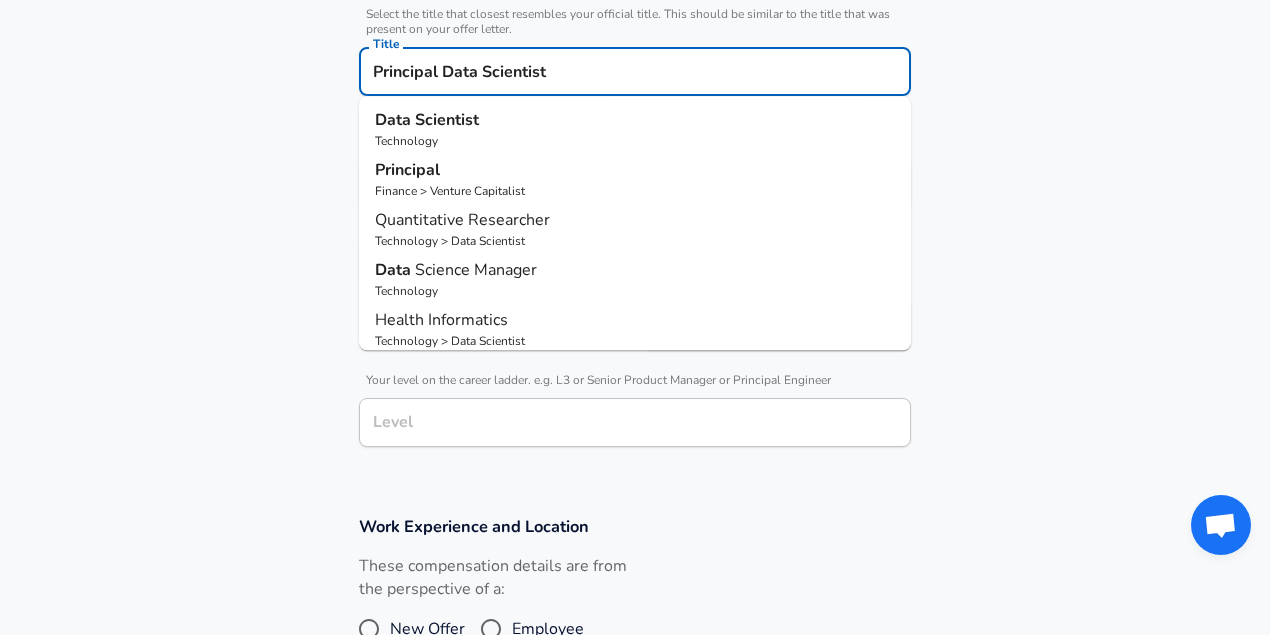 click on "Principal Data Scientist Title" at bounding box center [635, 71] 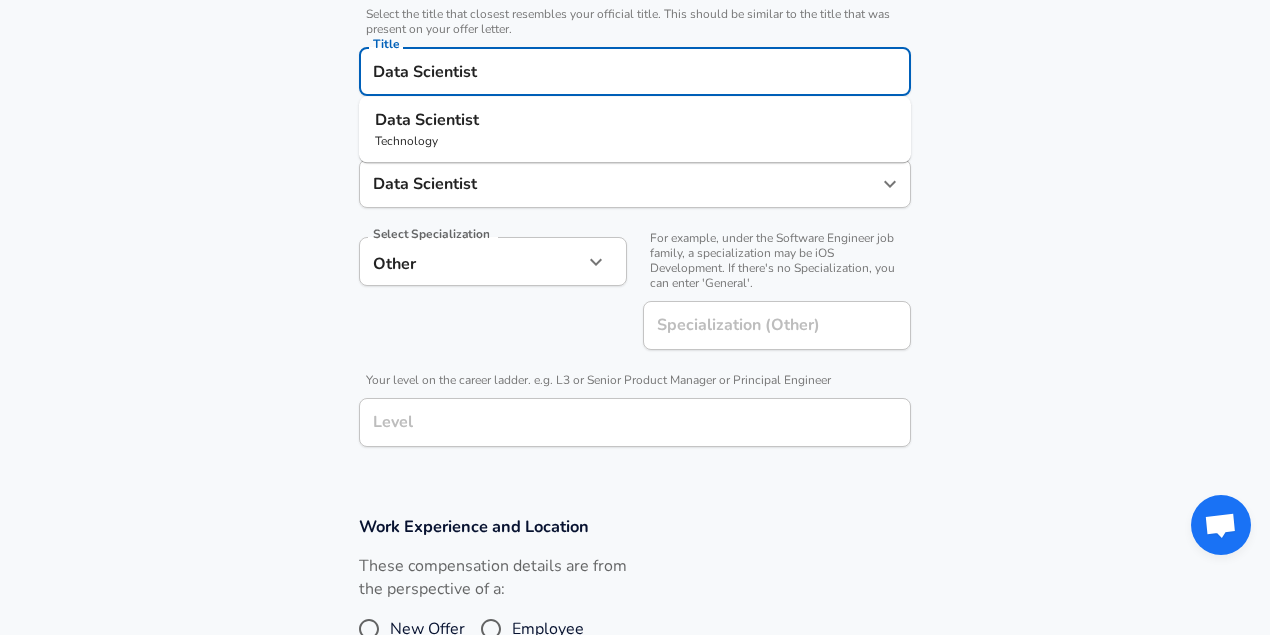 type on "Data Scientist" 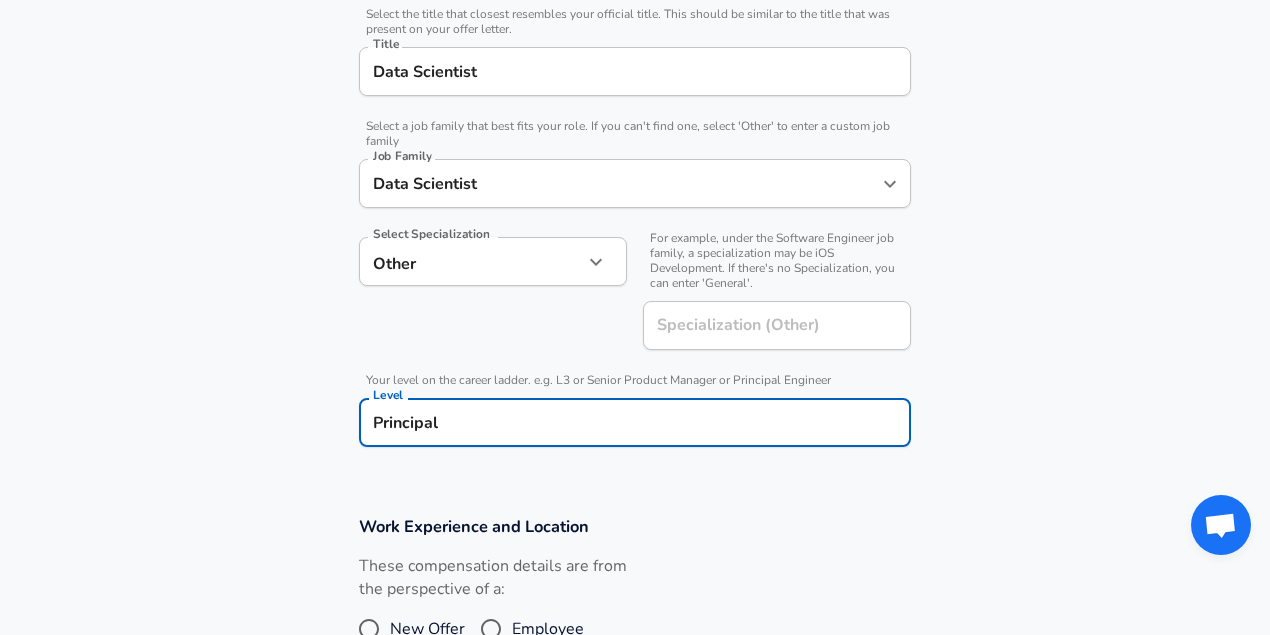 type on "Principal" 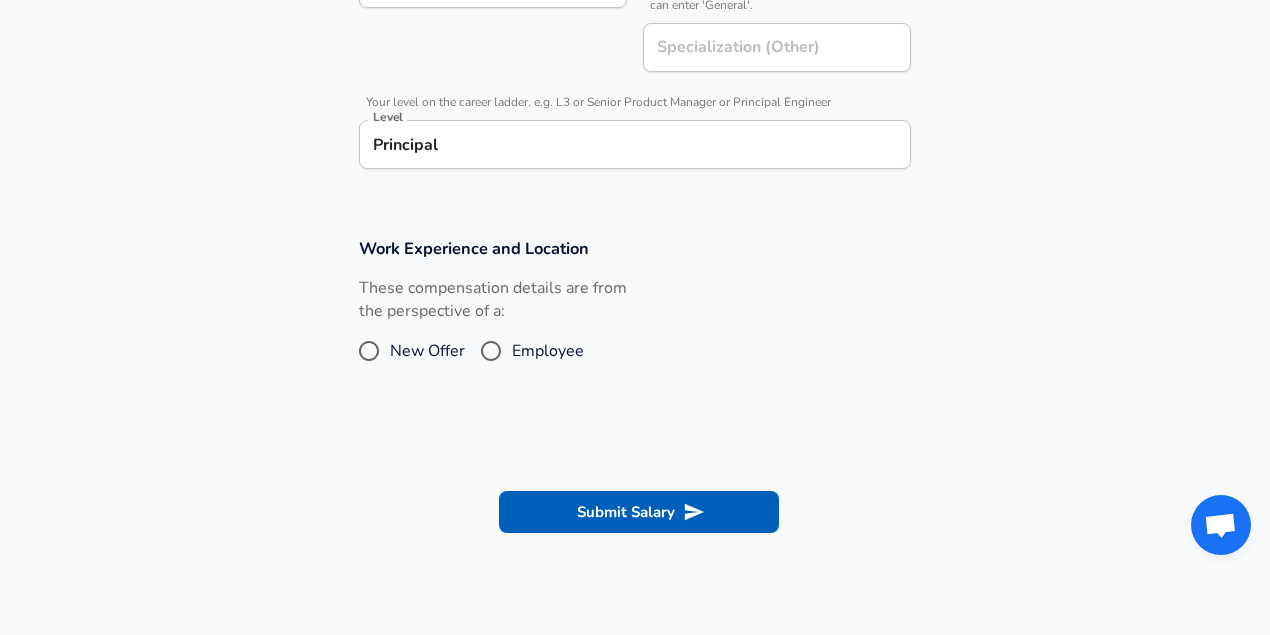 scroll, scrollTop: 790, scrollLeft: 0, axis: vertical 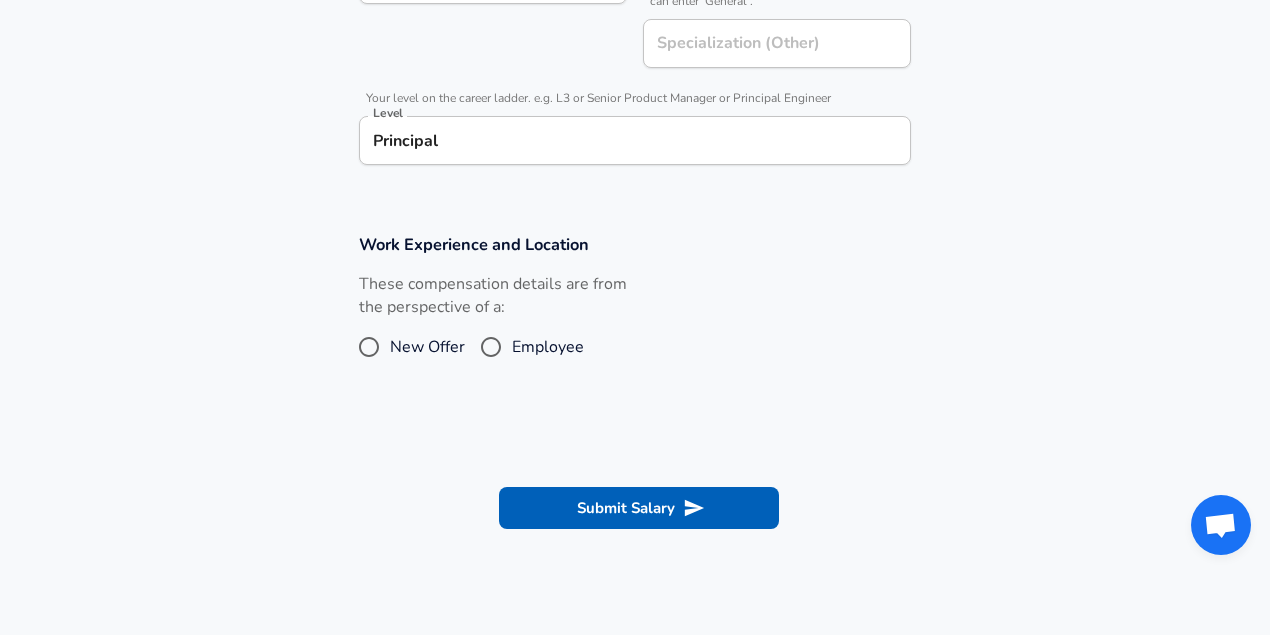 click on "Employee" at bounding box center [491, 347] 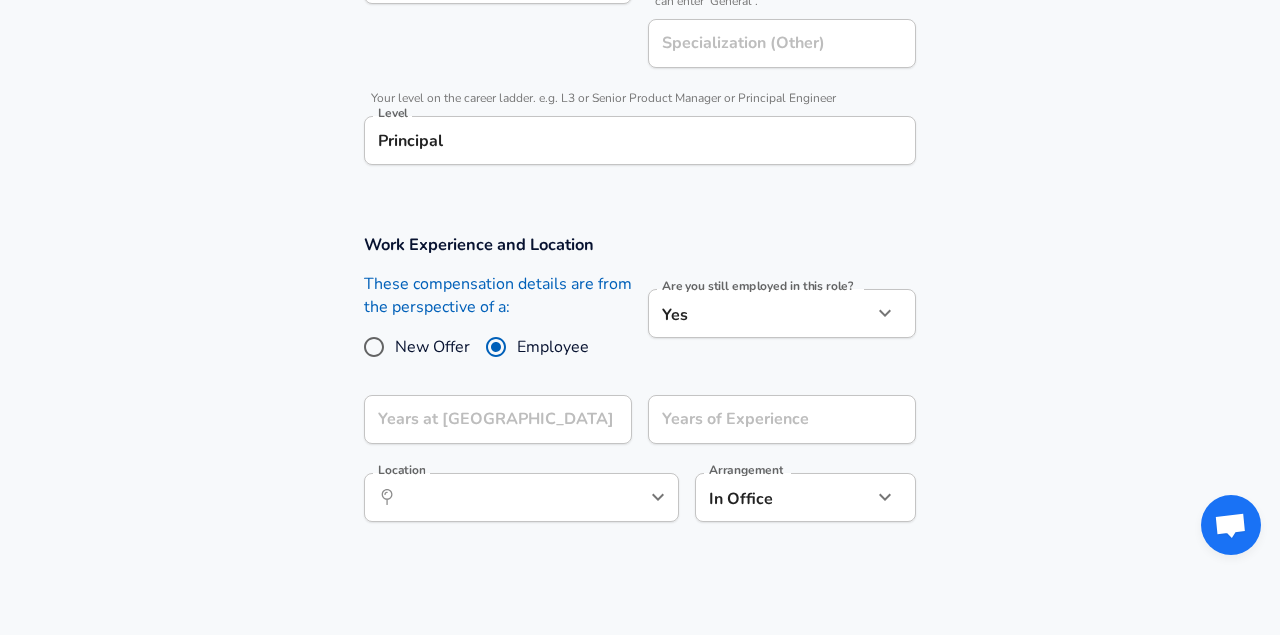 click on "Restart Add Your Salary Upload your offer letter   to verify your submission Enhance Privacy and Anonymity Yes Automatically hides specific fields until there are enough submissions to safely display the full details.   More Details Based on your submission and the data points that we have already collected, we will automatically hide and anonymize specific fields if there aren't enough data points to remain sufficiently anonymous. Company & Title Information   Enter the company you received your offer from Company Aspen Technology Company   Select the title that closest resembles your official title. This should be similar to the title that was present on your offer letter. Title Data Scientist Title   Select a job family that best fits your role. If you can't find one, select 'Other' to enter a custom job family Job Family Data Scientist Job Family Select Specialization Other Other Select Specialization   Specialization (Other) Specialization (Other)   Level Principal Level Work Experience and Location Yes" at bounding box center (640, -473) 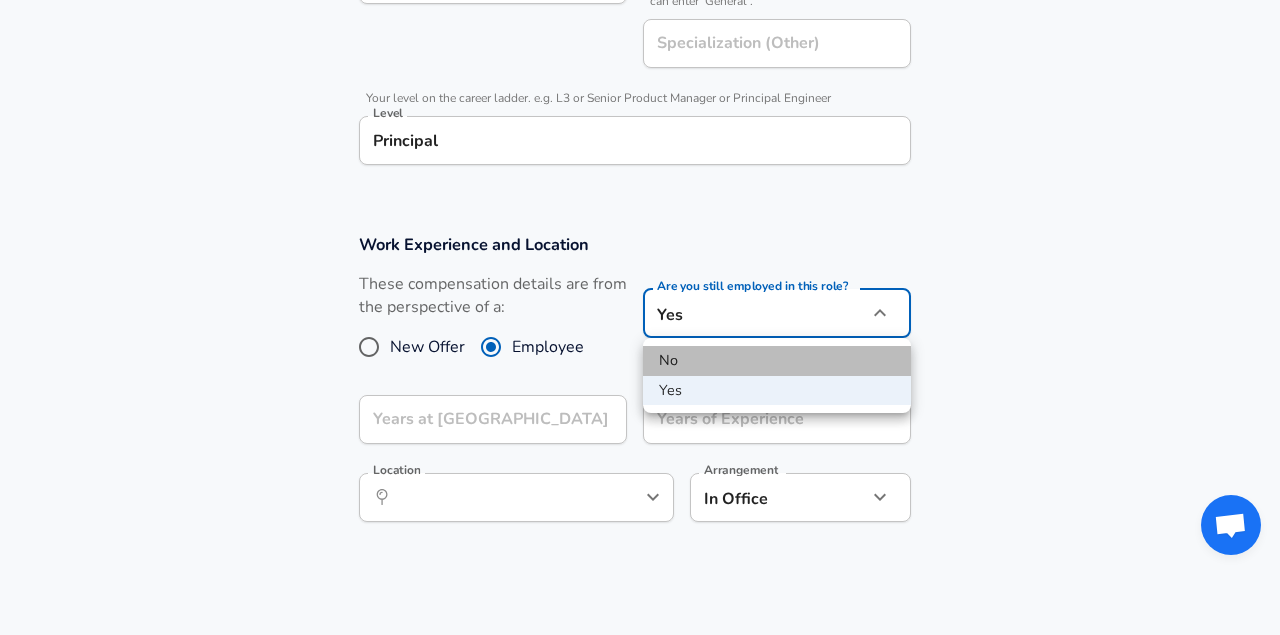 click on "No" at bounding box center [777, 361] 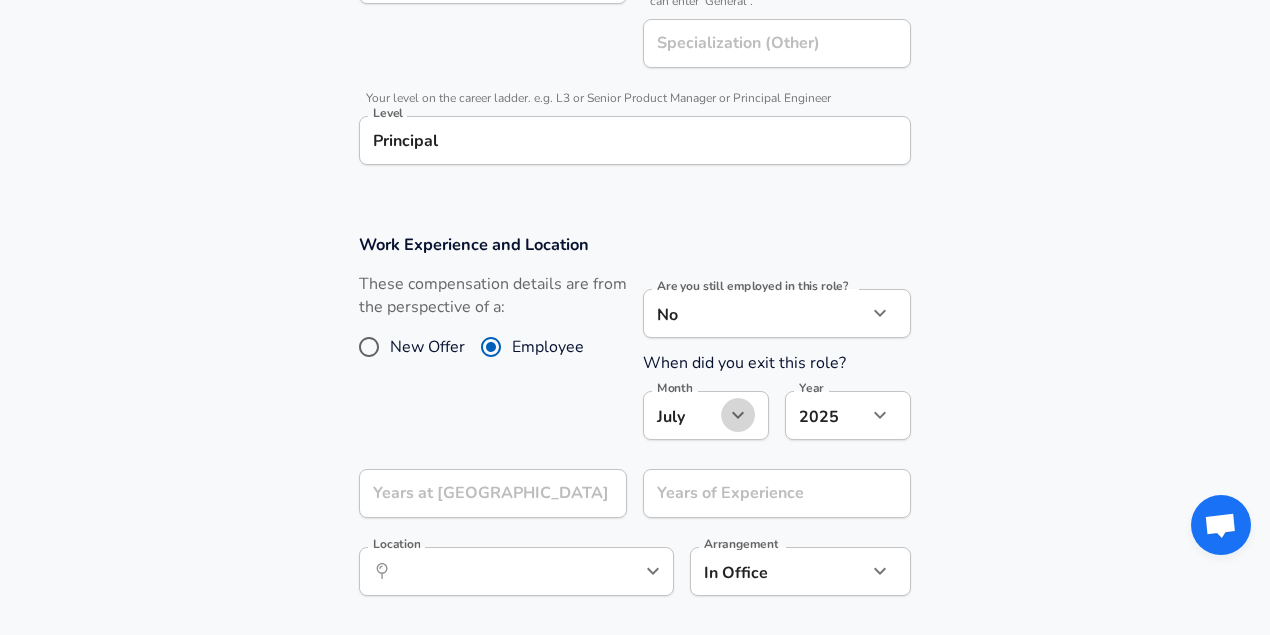 click 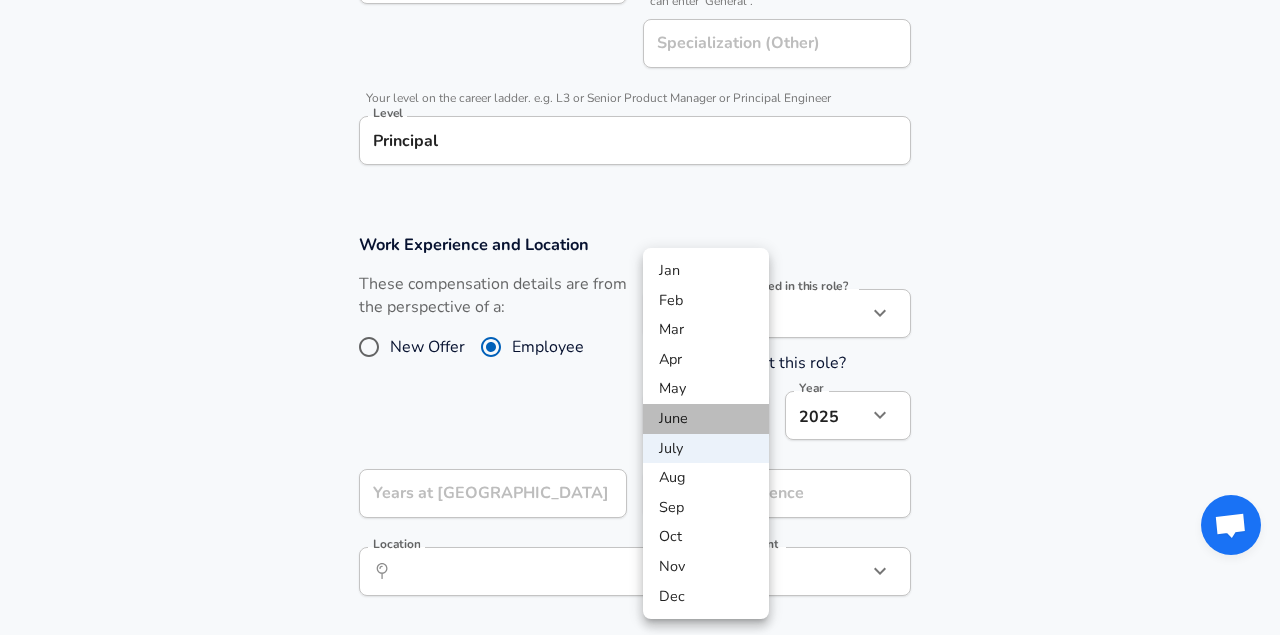 click on "June" at bounding box center [706, 419] 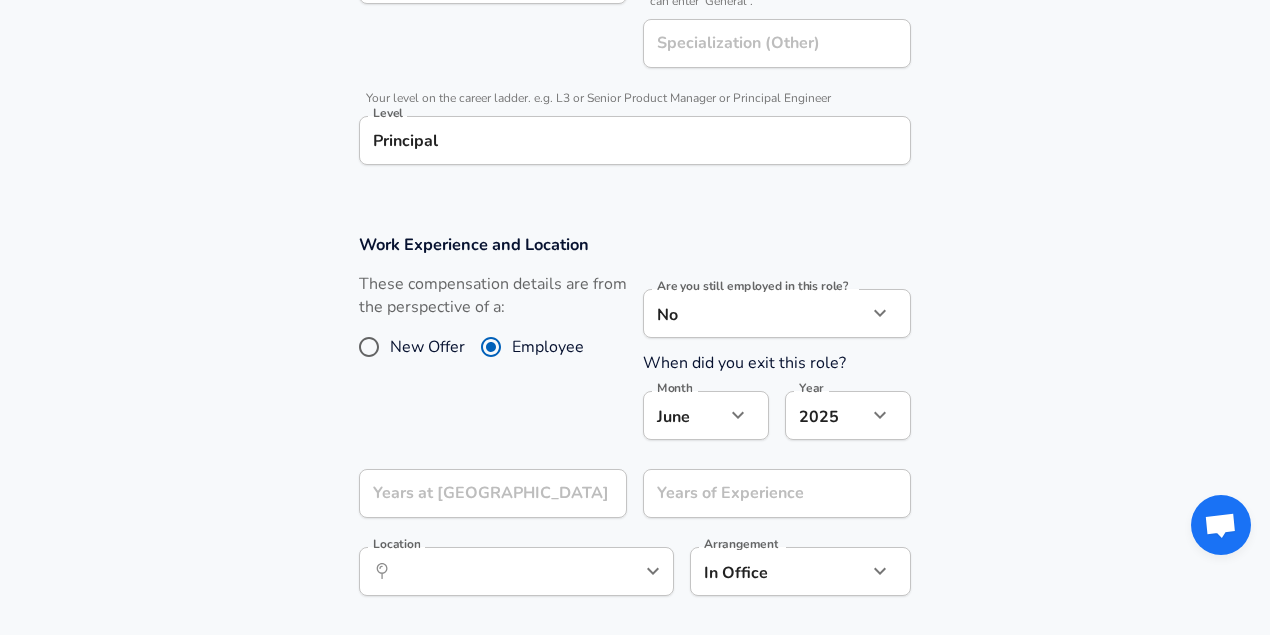 drag, startPoint x: 913, startPoint y: 423, endPoint x: 874, endPoint y: 423, distance: 39 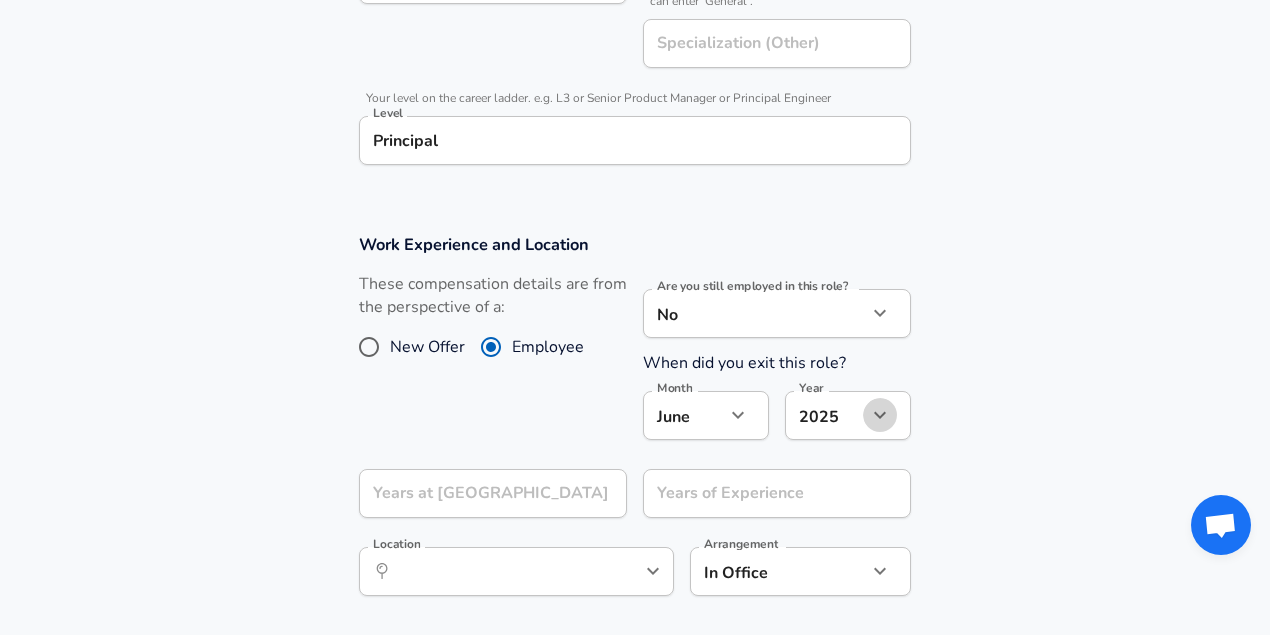click 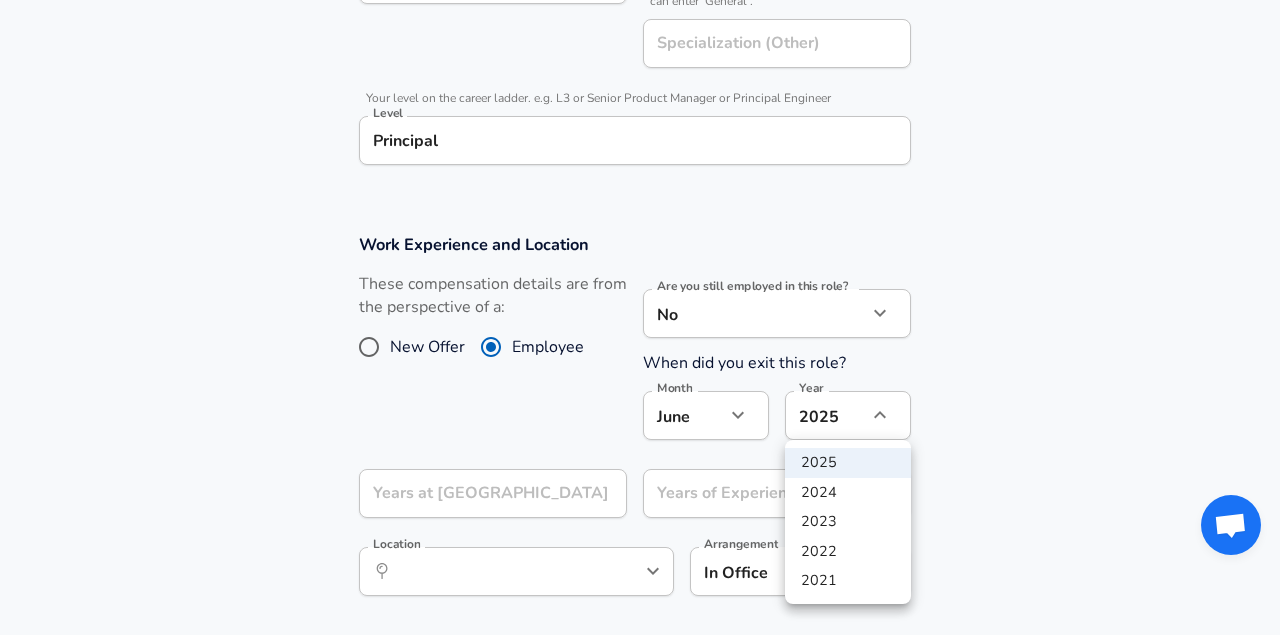 click on "2024" at bounding box center (848, 493) 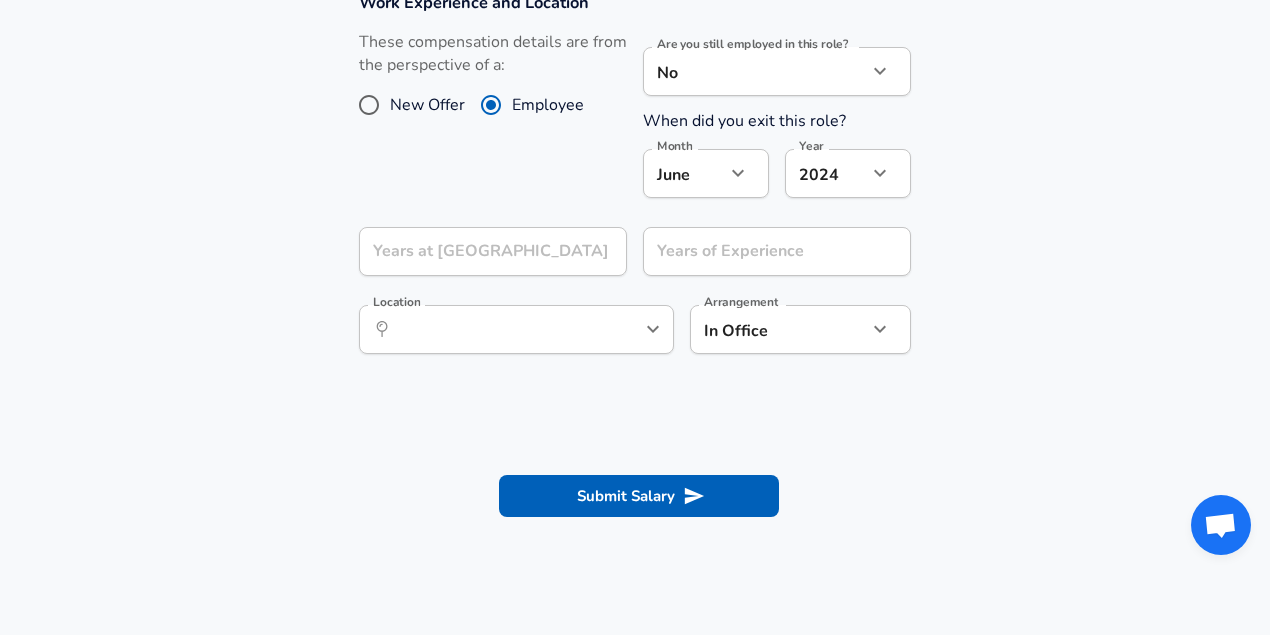 scroll, scrollTop: 1078, scrollLeft: 0, axis: vertical 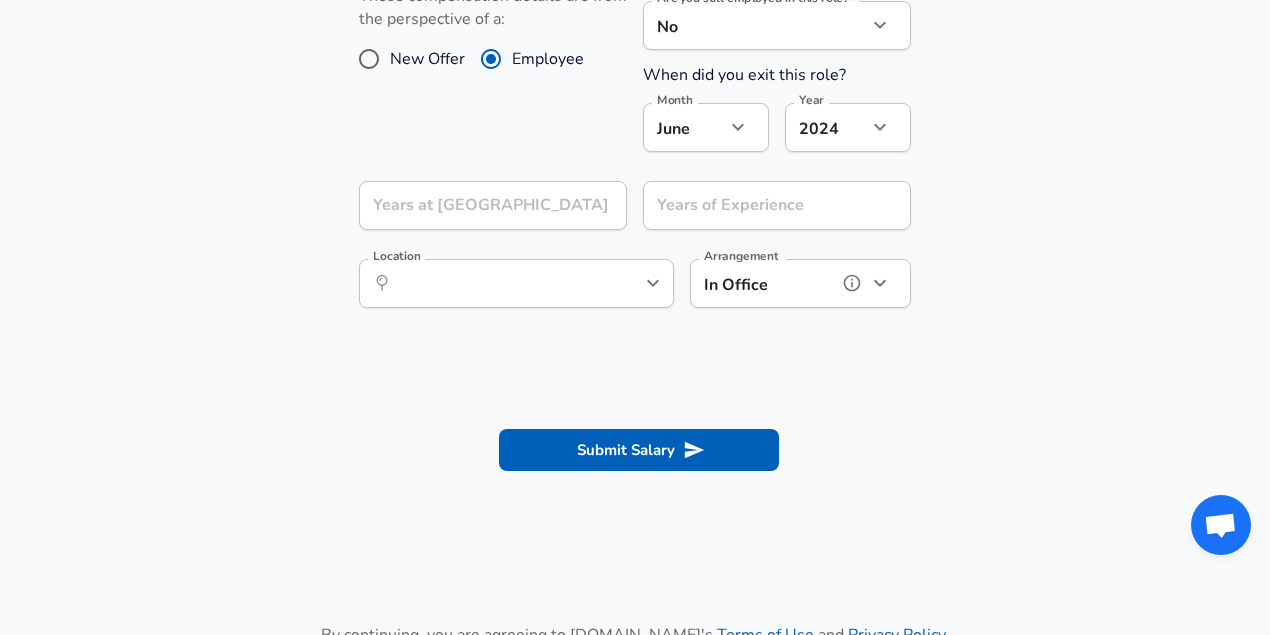 click 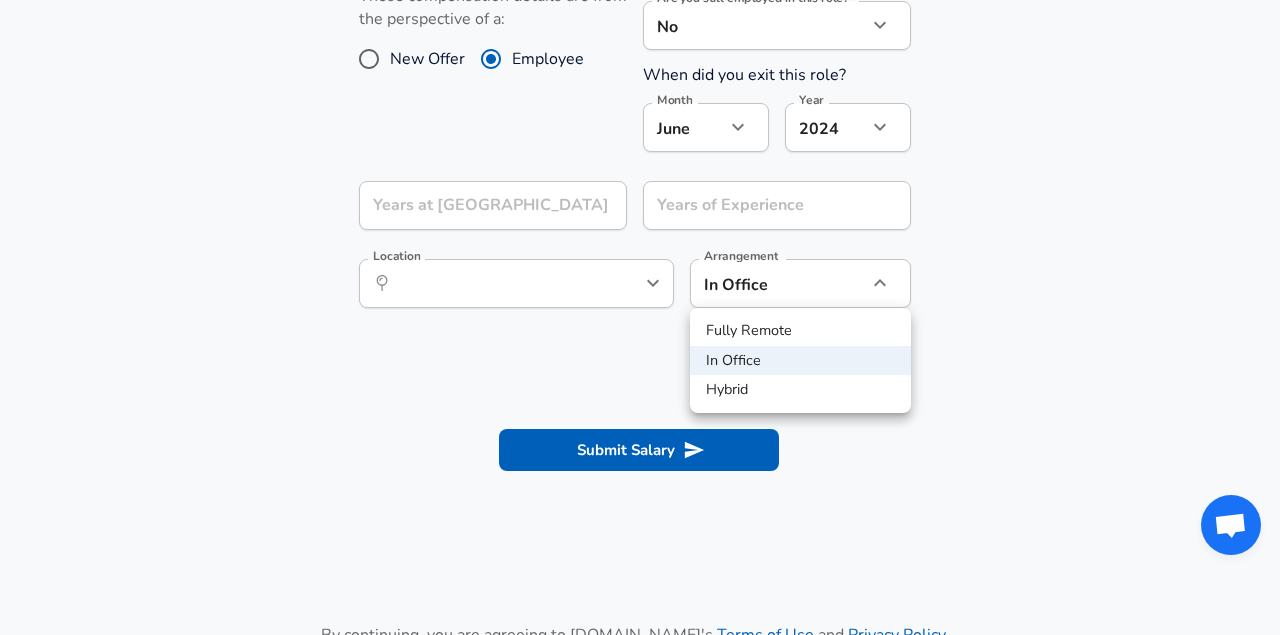 click on "Hybrid" at bounding box center [800, 390] 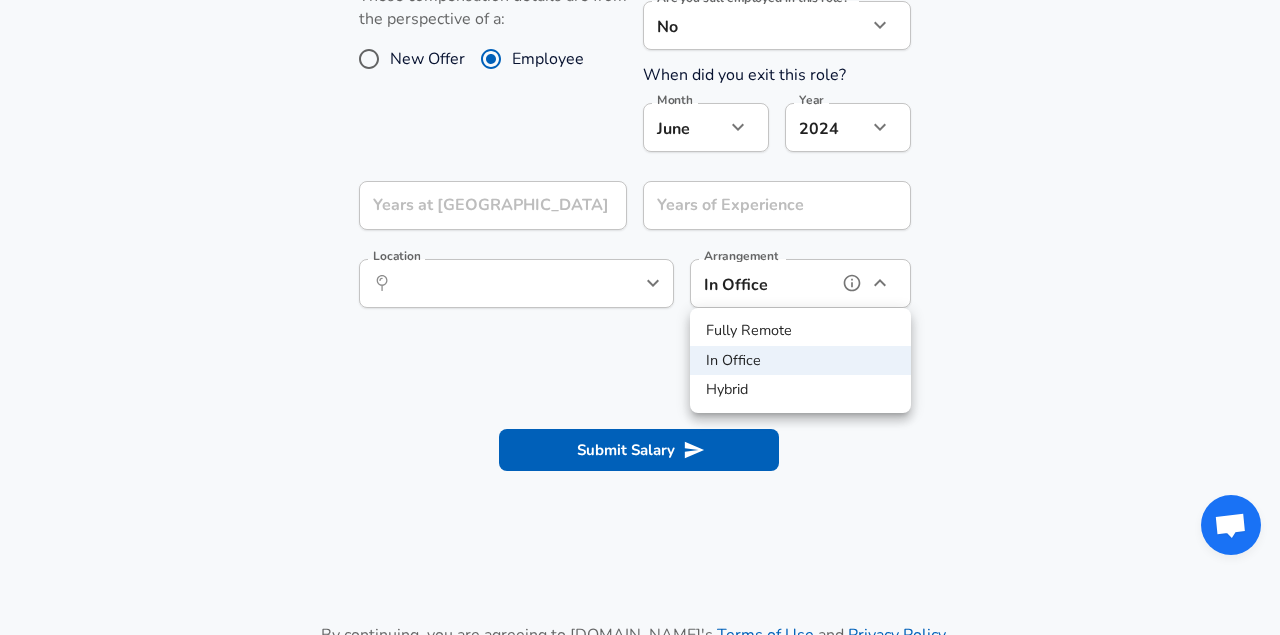 type on "hybrid" 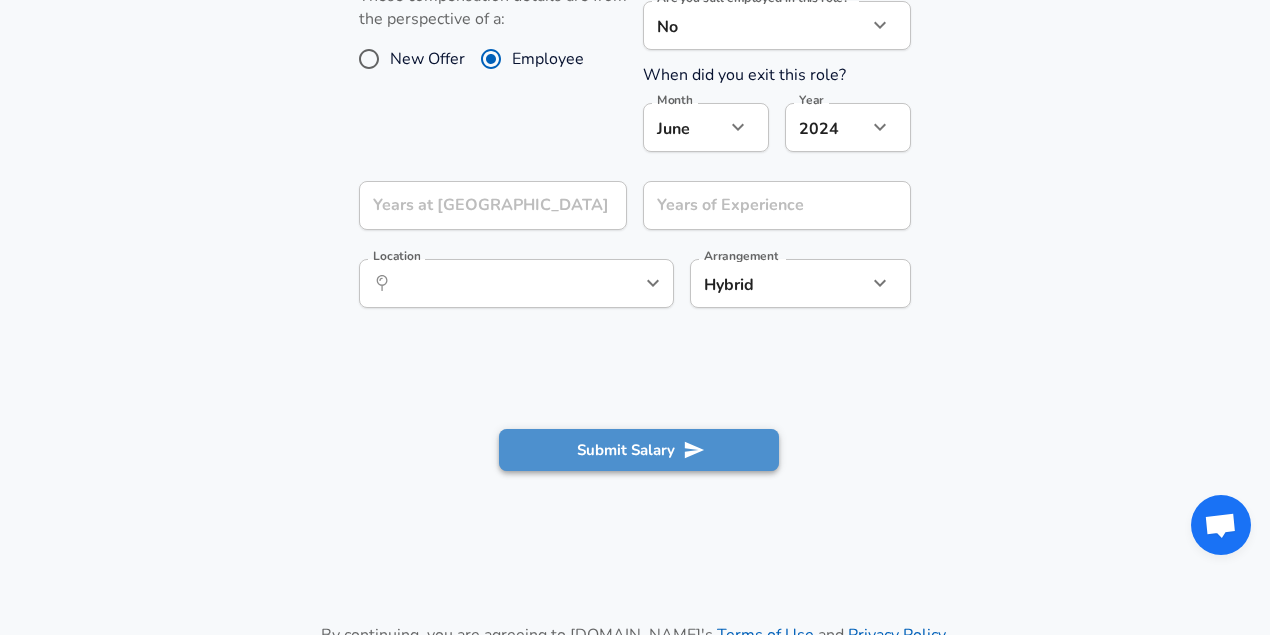 click on "Submit Salary" at bounding box center [639, 450] 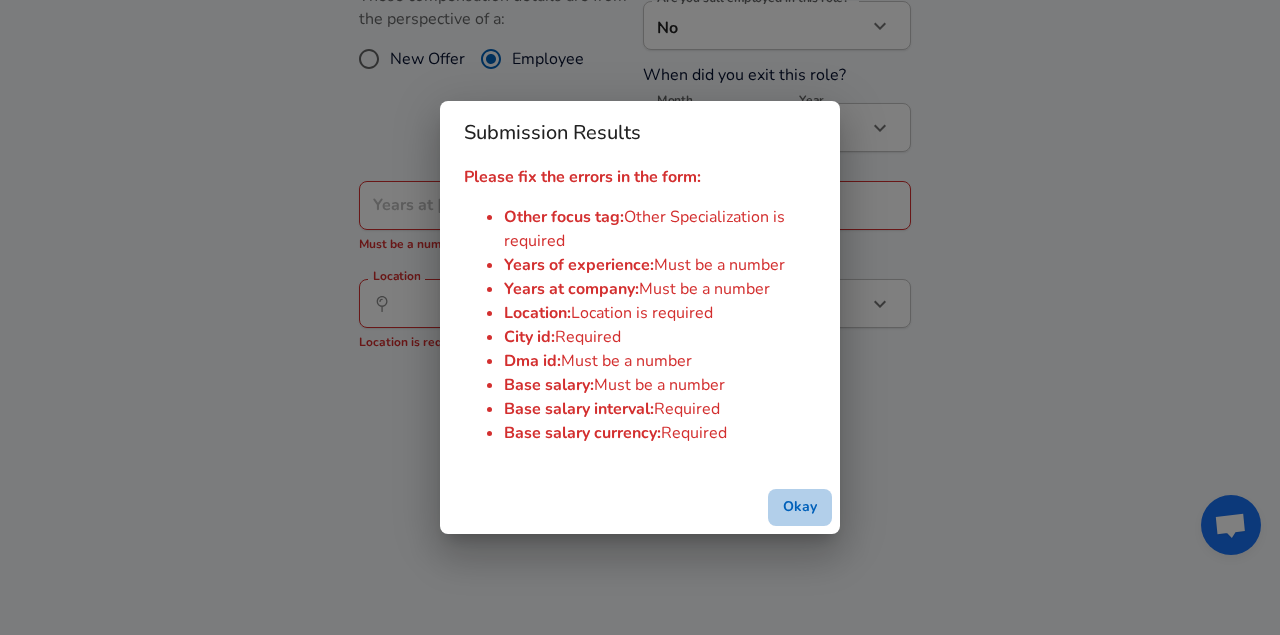 click on "Okay" at bounding box center (800, 507) 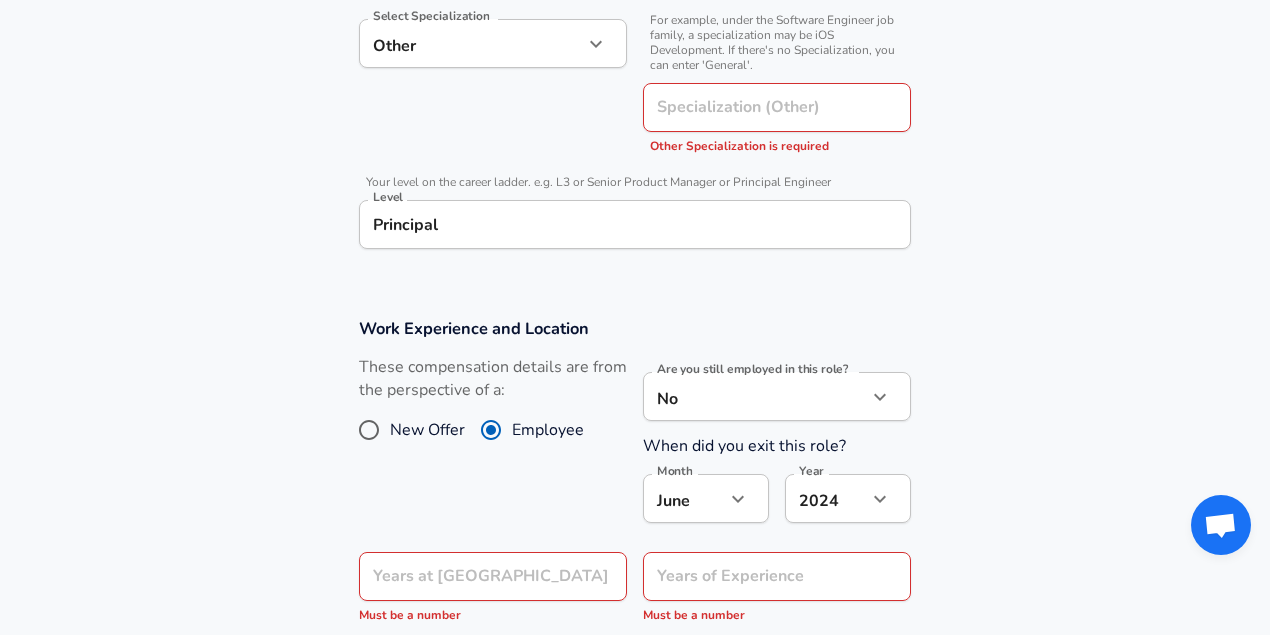 scroll, scrollTop: 710, scrollLeft: 0, axis: vertical 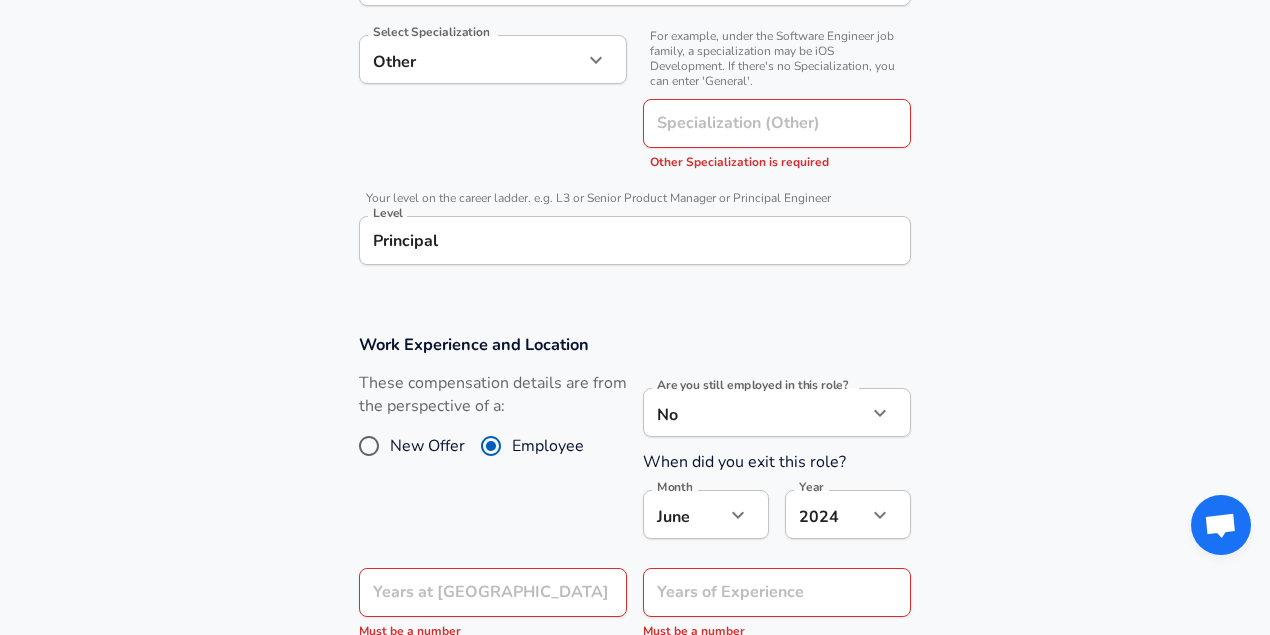 click on "Restart Add Your Salary Upload your offer letter   to verify your submission Enhance Privacy and Anonymity Yes Automatically hides specific fields until there are enough submissions to safely display the full details.   More Details Based on your submission and the data points that we have already collected, we will automatically hide and anonymize specific fields if there aren't enough data points to remain sufficiently anonymous. Company & Title Information   Enter the company you received your offer from Company Aspen Technology Company   Select the title that closest resembles your official title. This should be similar to the title that was present on your offer letter. Title Data Scientist Title   Select a job family that best fits your role. If you can't find one, select 'Other' to enter a custom job family Job Family Data Scientist Job Family Select Specialization Other Other Select Specialization   Specialization (Other) Specialization (Other) Other Specialization is required   Level Principal Level" at bounding box center [635, -393] 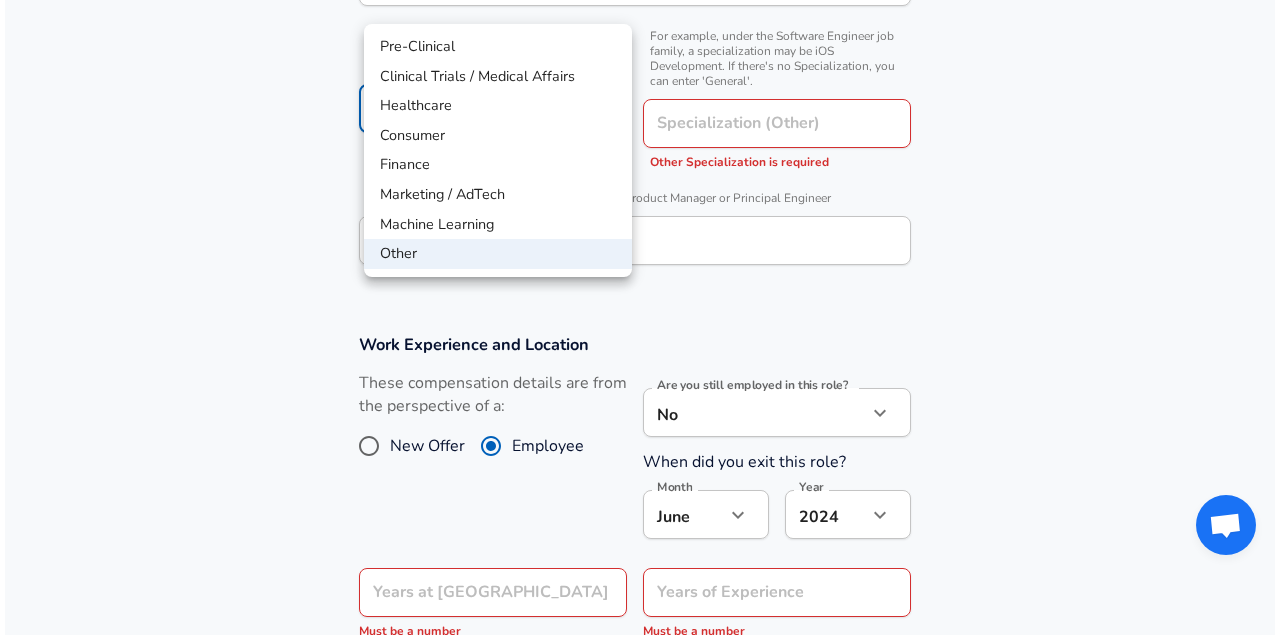 scroll, scrollTop: 819, scrollLeft: 0, axis: vertical 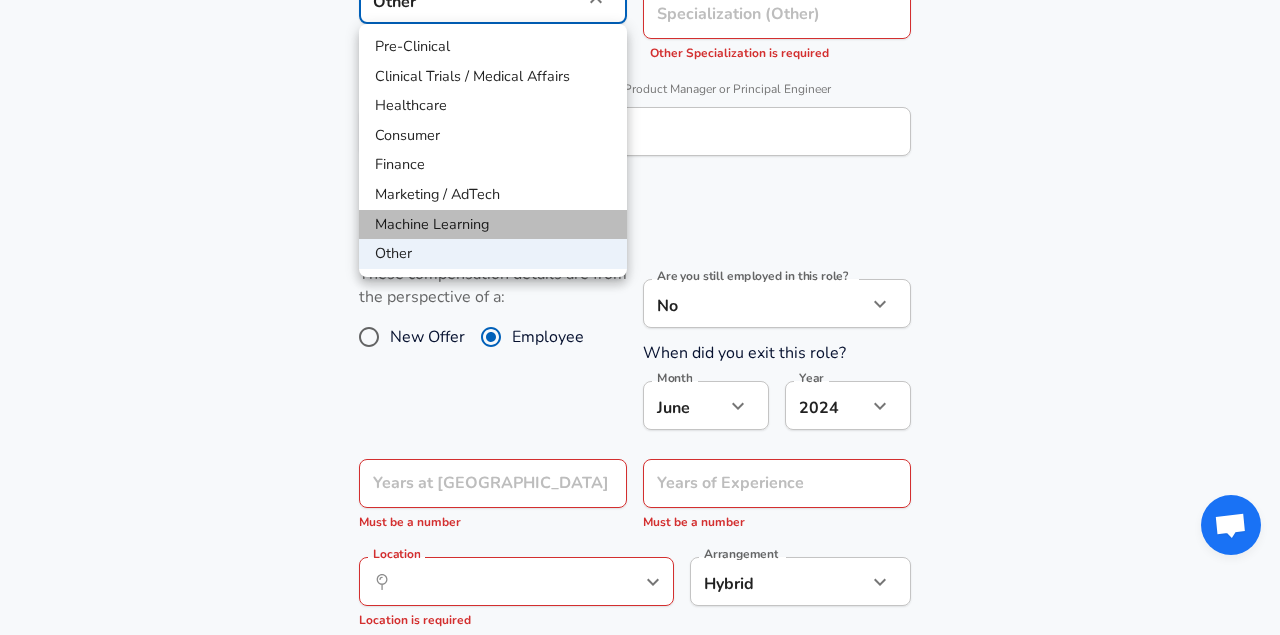 click on "Machine Learning" at bounding box center (493, 225) 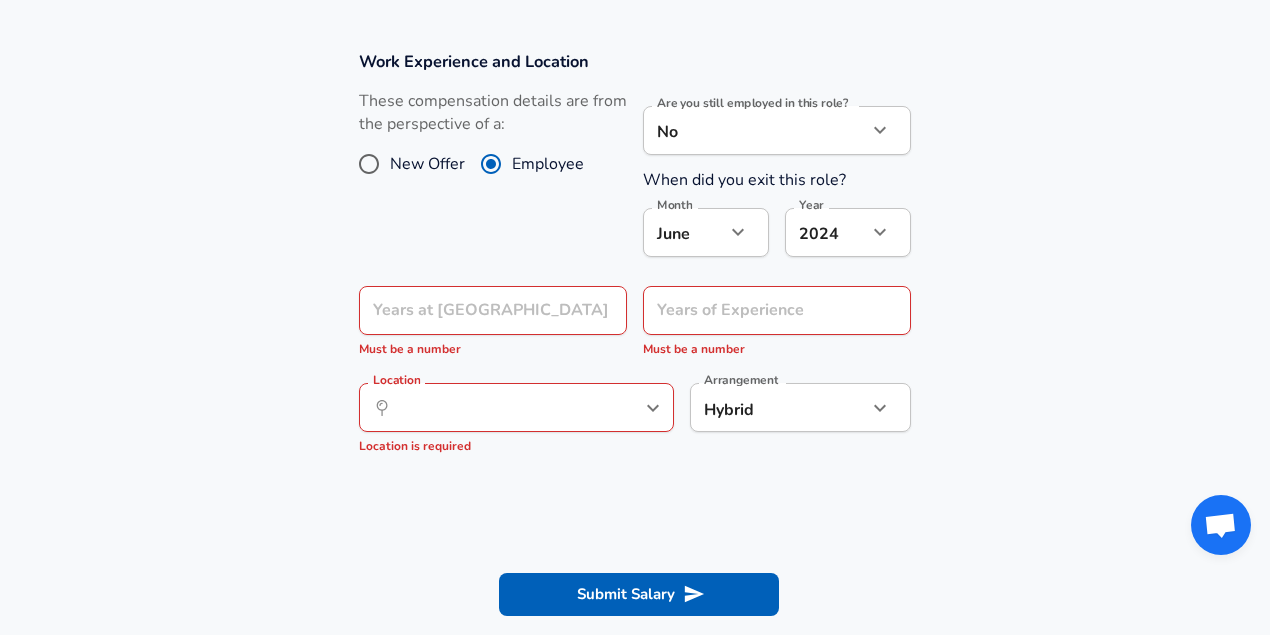 scroll, scrollTop: 862, scrollLeft: 0, axis: vertical 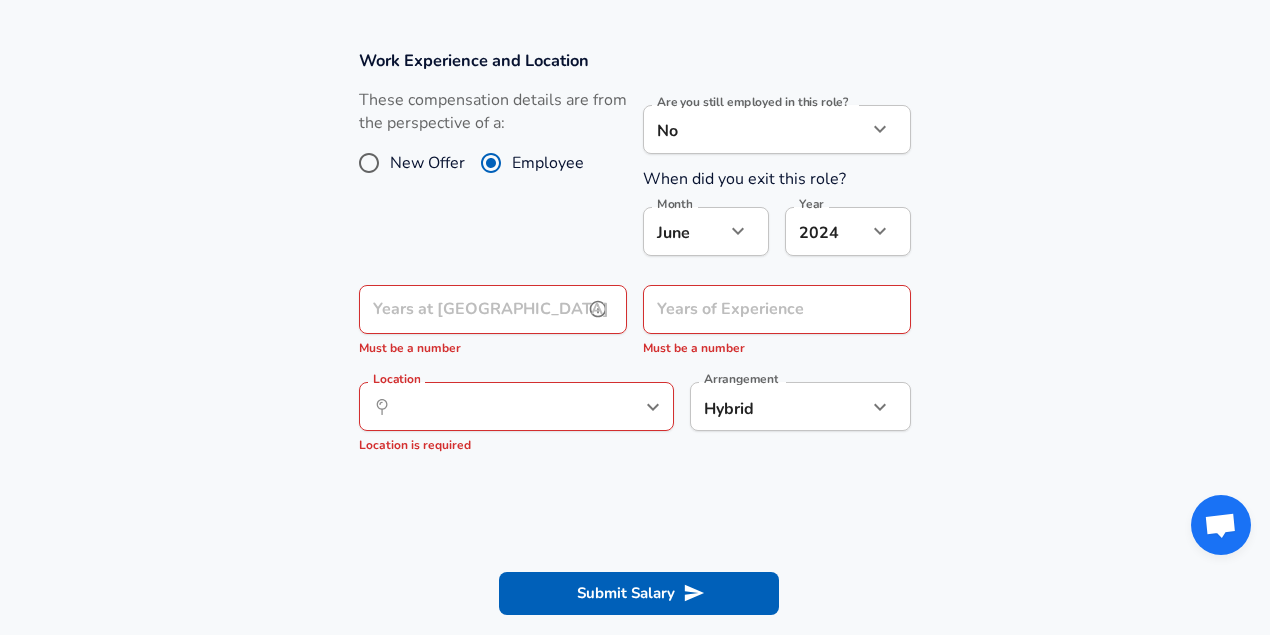 click on "Years at [GEOGRAPHIC_DATA]" at bounding box center (471, 309) 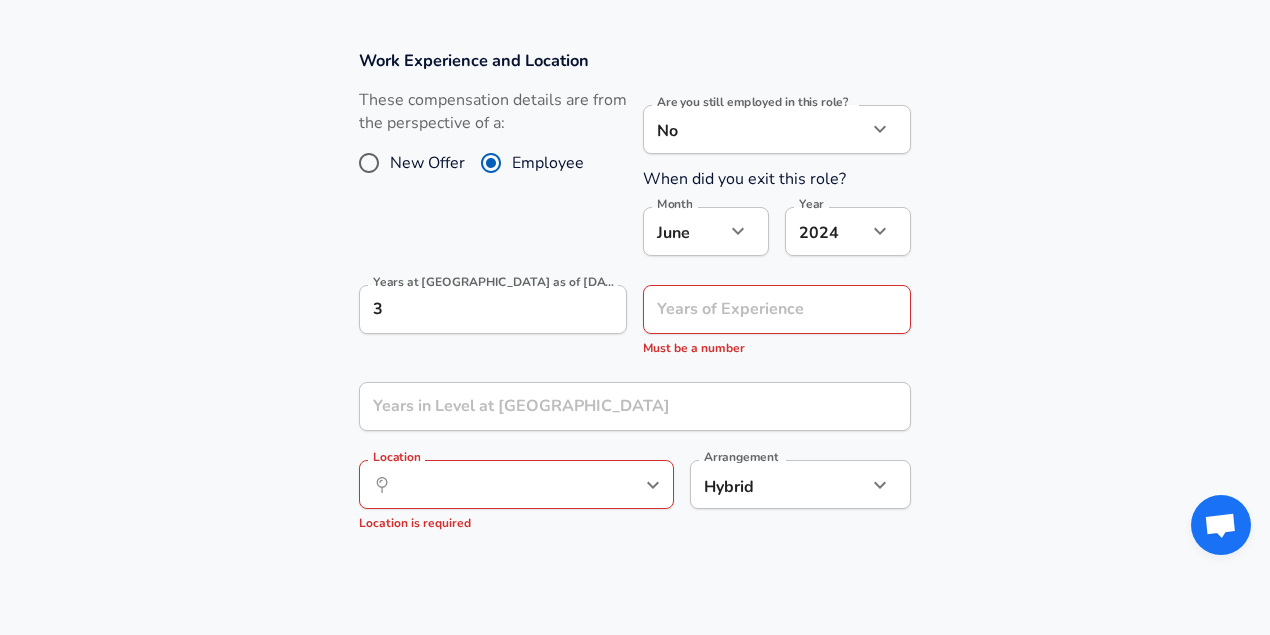 click on "Work Experience and Location These compensation details are from the perspective of a: New Offer Employee Are you still employed in this role? No no Are you still employed in this role? When did you exit this role? Month [DATE] Month Year [DATE] 2024 Year Years at [GEOGRAPHIC_DATA] Technology as of [DATE] 3 Years at [GEOGRAPHIC_DATA] as of [DATE] Years of Experience Years of Experience Must be a number Years in Level at Aspen Technology Years in Level at [GEOGRAPHIC_DATA] Location ​ Location Location is required Arrangement Hybrid hybrid Arrangement" at bounding box center (635, 300) 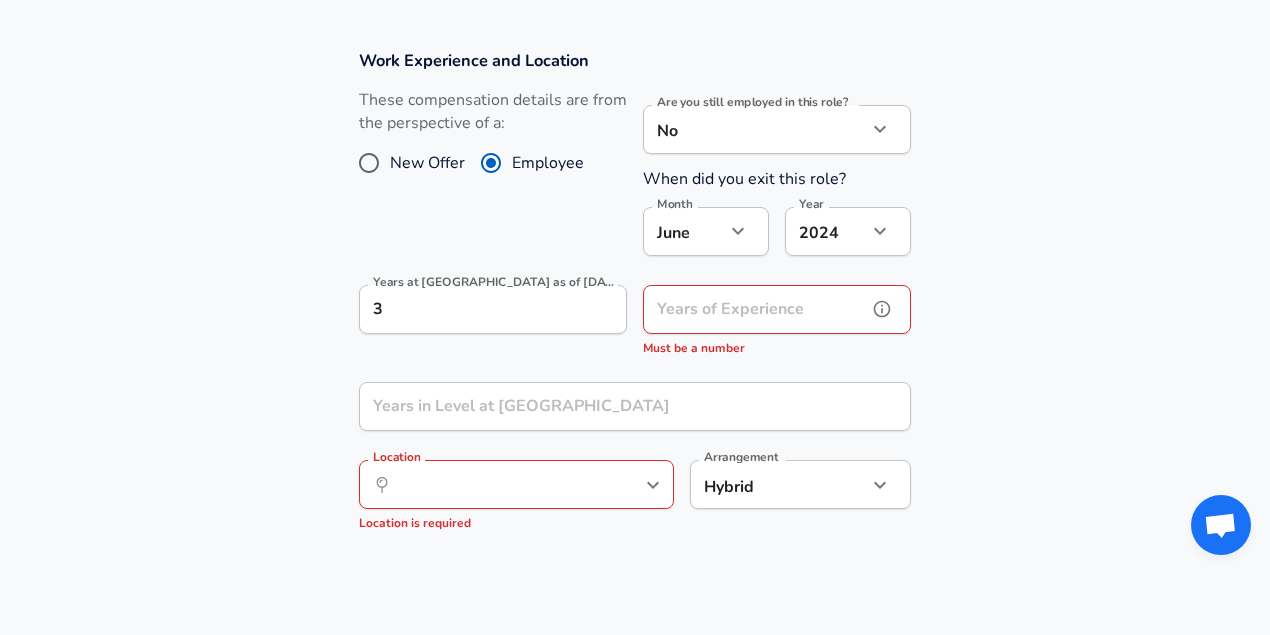 click on "Years of Experience" at bounding box center (755, 309) 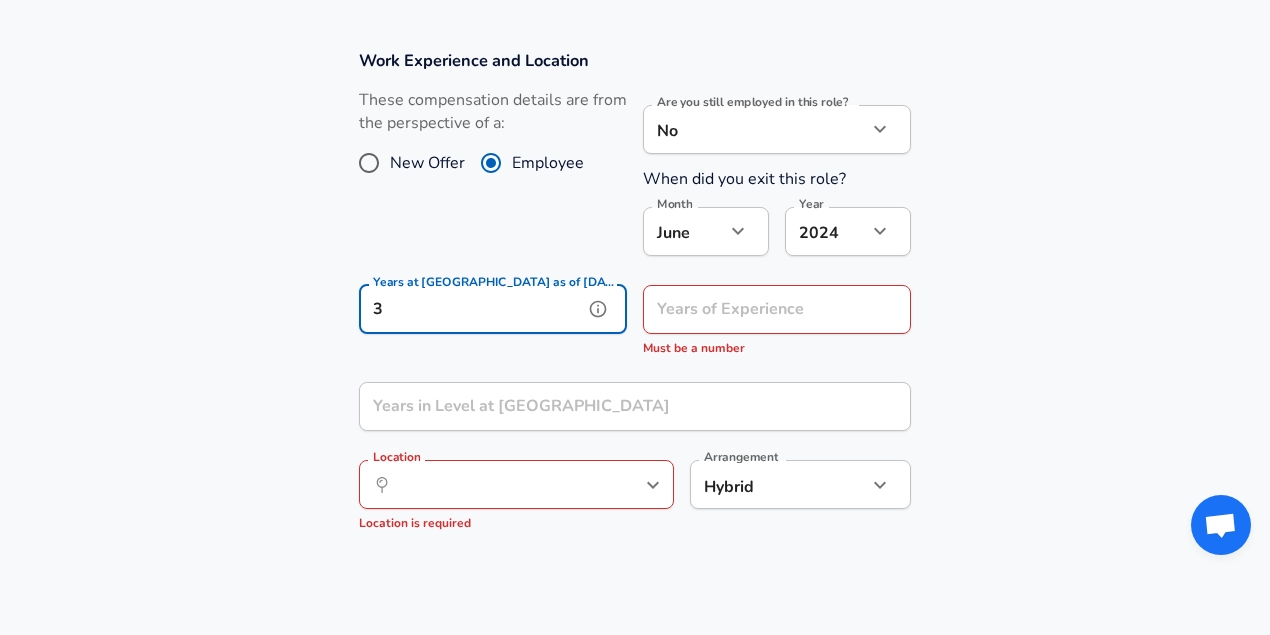 drag, startPoint x: 428, startPoint y: 315, endPoint x: 372, endPoint y: 304, distance: 57.070133 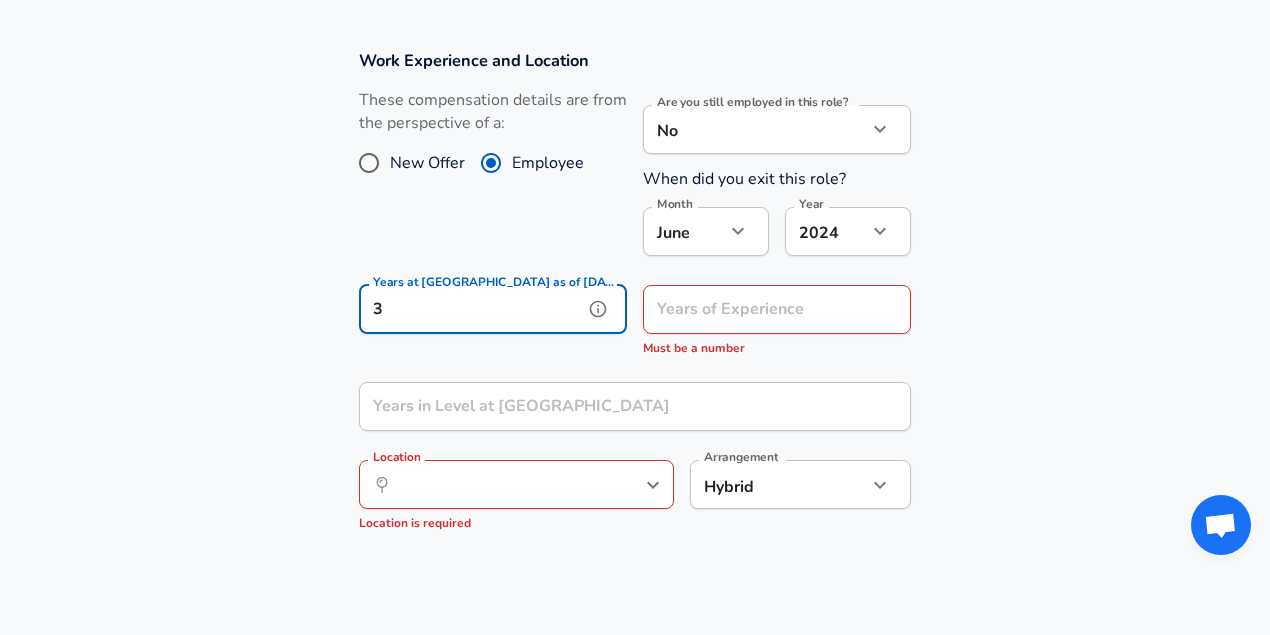 click on "3" at bounding box center (471, 309) 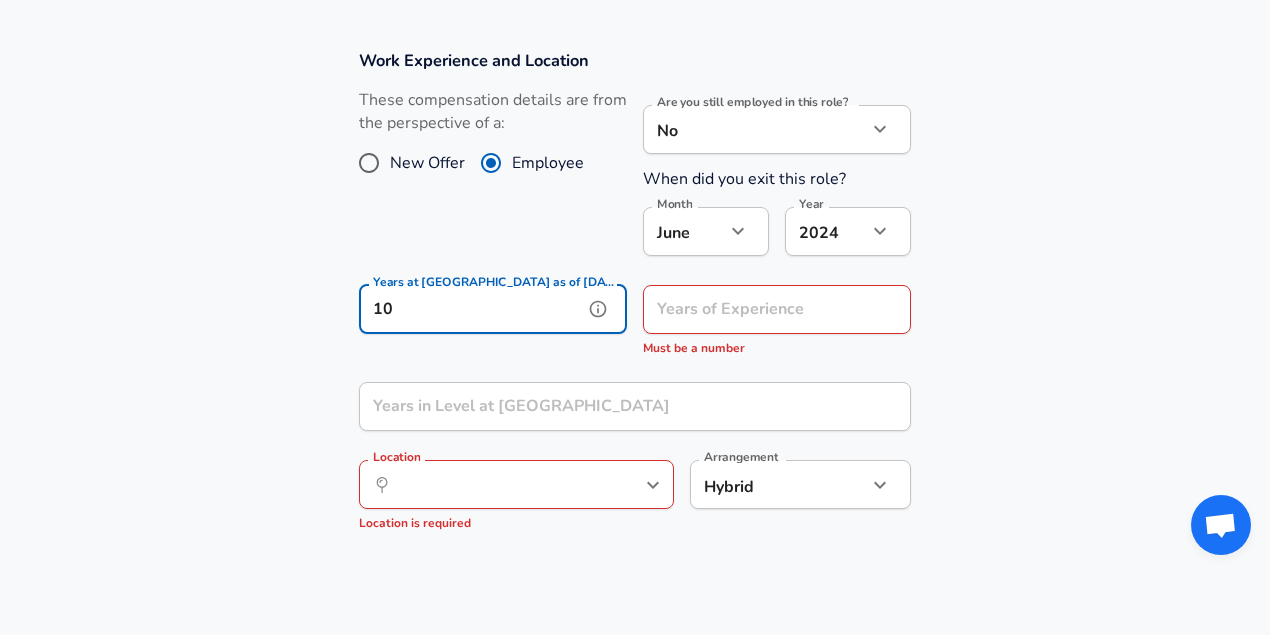 type on "10" 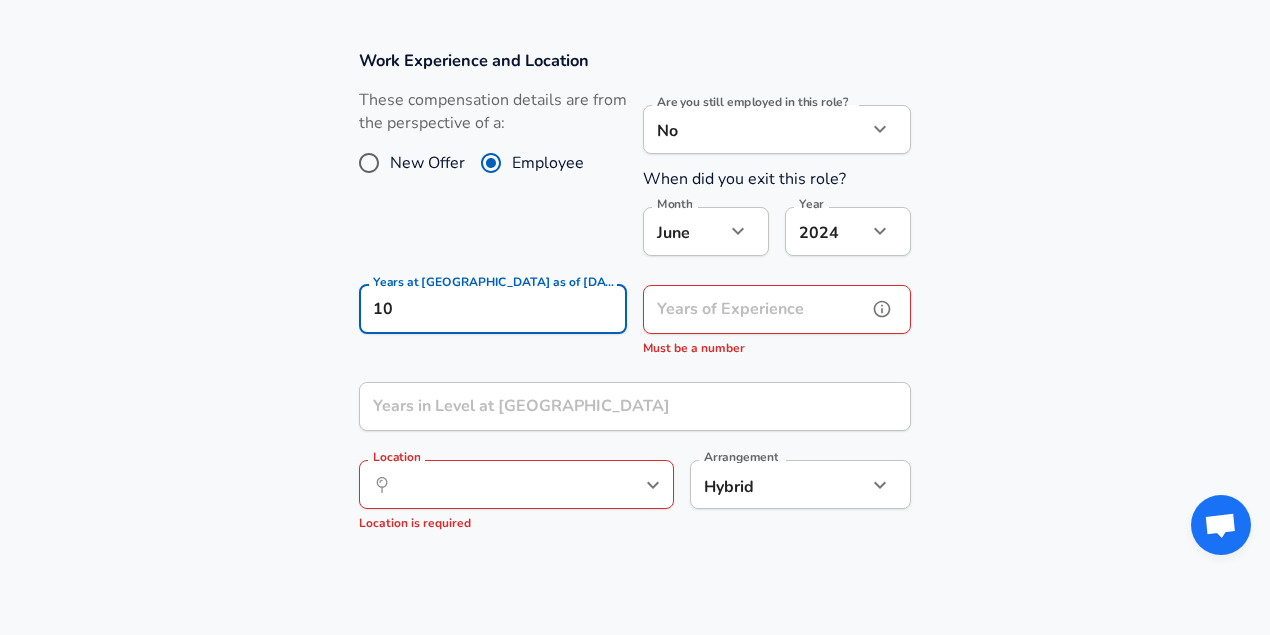 click on "Years of Experience Years of Experience Must be a number" at bounding box center [777, 322] 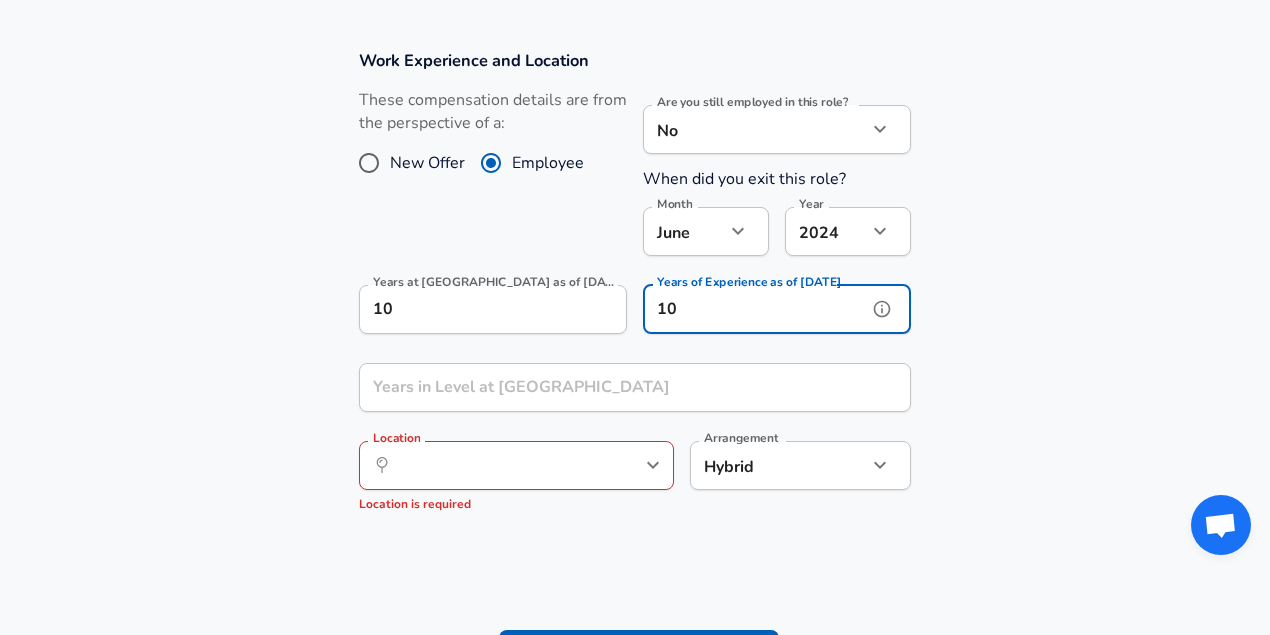 type on "10" 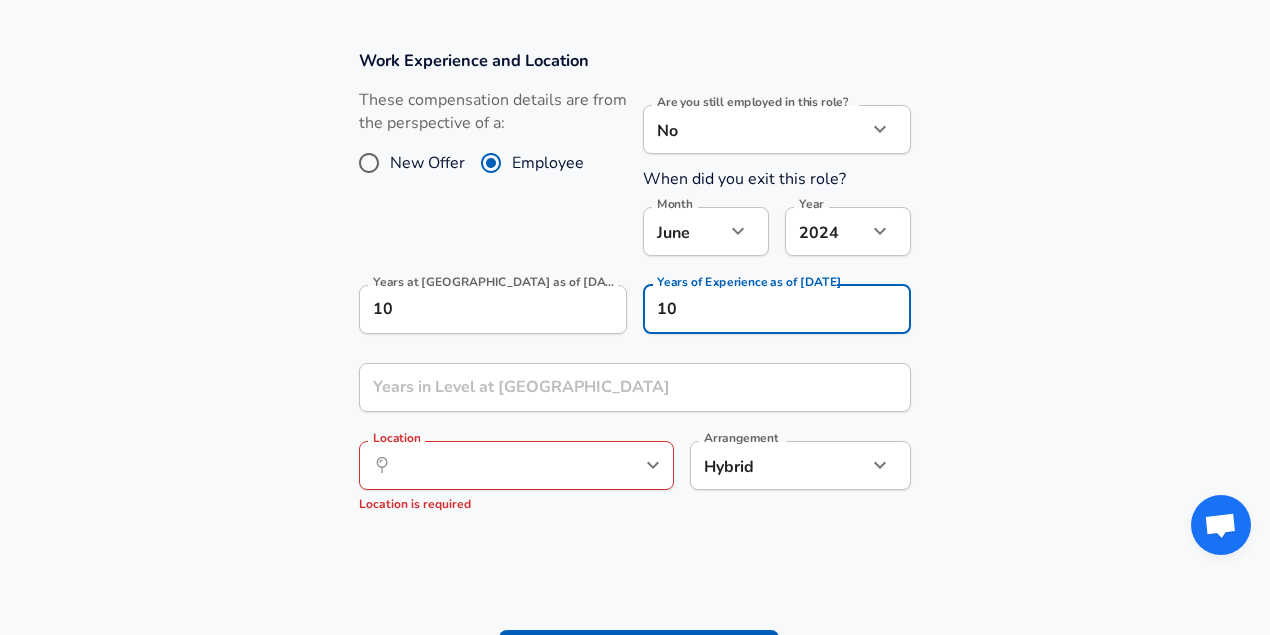 click on "Work Experience and Location These compensation details are from the perspective of a: New Offer Employee Are you still employed in this role? No no Are you still employed in this role? When did you exit this role? Month [DATE] Month Year [DATE] 2024 Year Years at [GEOGRAPHIC_DATA] Technology as of [DATE] 10 Years at [GEOGRAPHIC_DATA] as of [DATE] Years of Experience as of [DATE] 10 Years of Experience as of [DATE] Years in Level at Aspen Technology Years in Level at Aspen Technology Location ​ Location Location is required Arrangement Hybrid hybrid Arrangement" at bounding box center (635, 290) 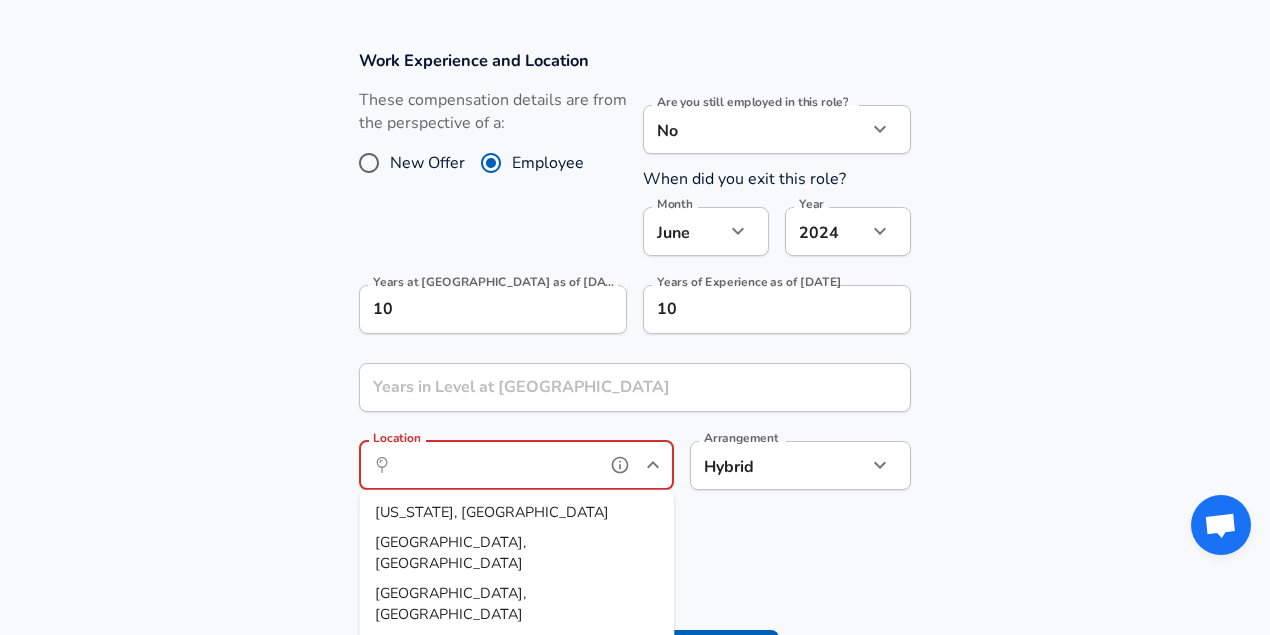 click on "Location" at bounding box center [494, 465] 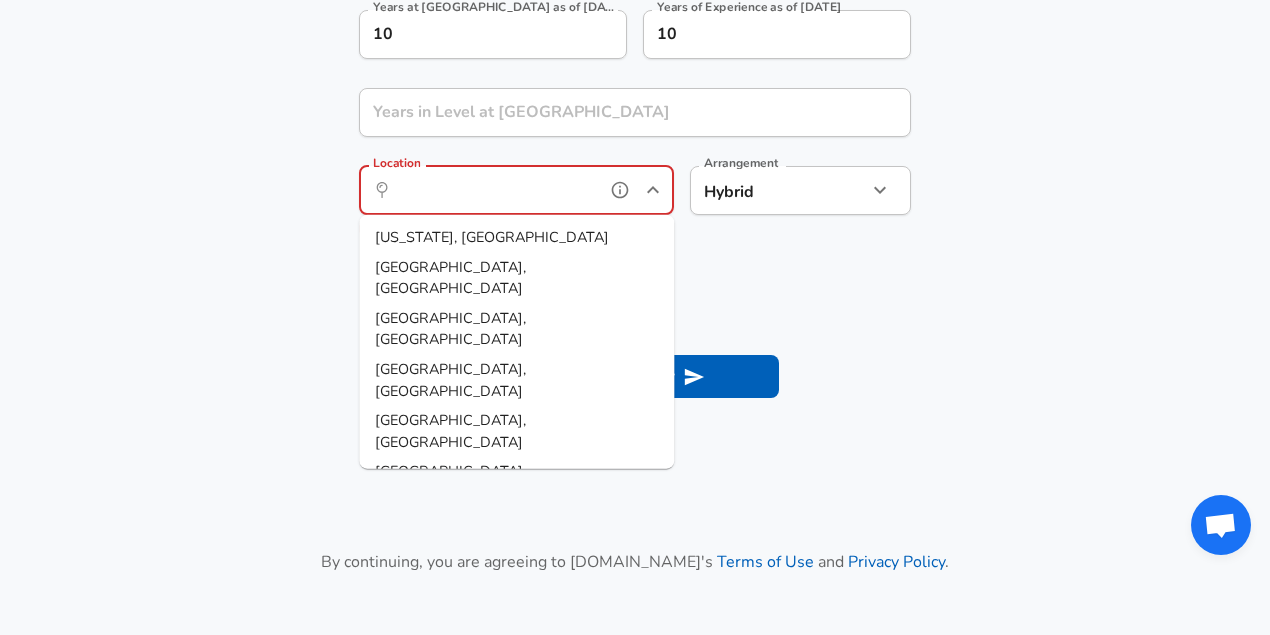 scroll, scrollTop: 1163, scrollLeft: 0, axis: vertical 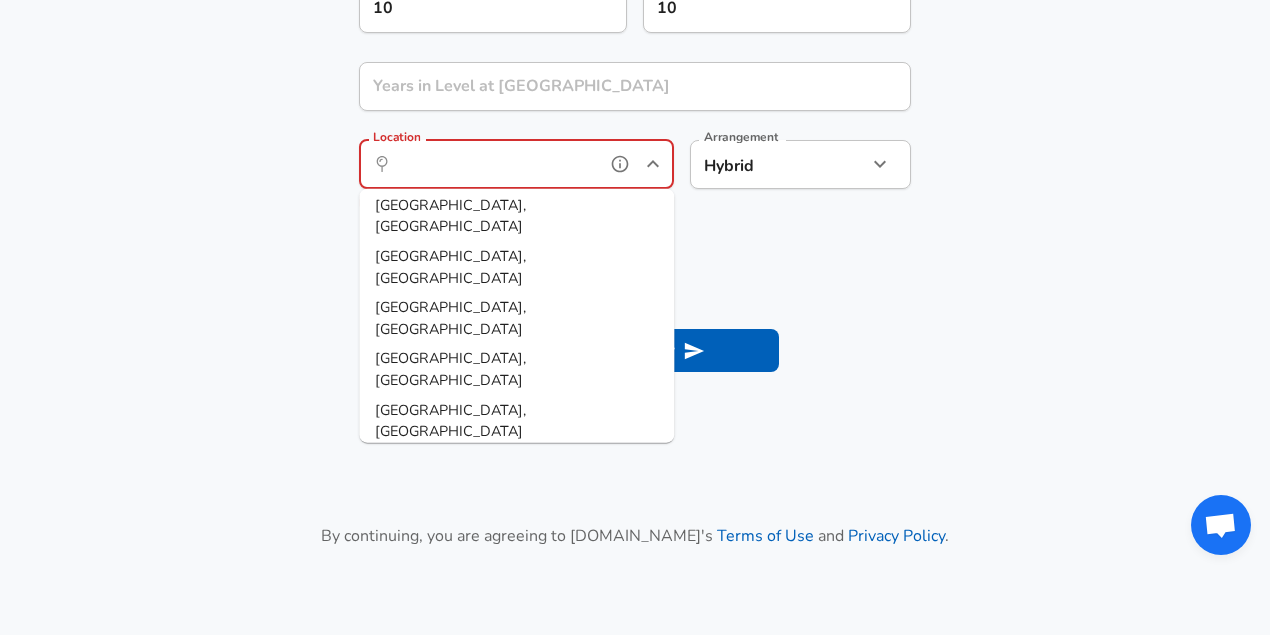 drag, startPoint x: 429, startPoint y: 351, endPoint x: 443, endPoint y: 300, distance: 52.886673 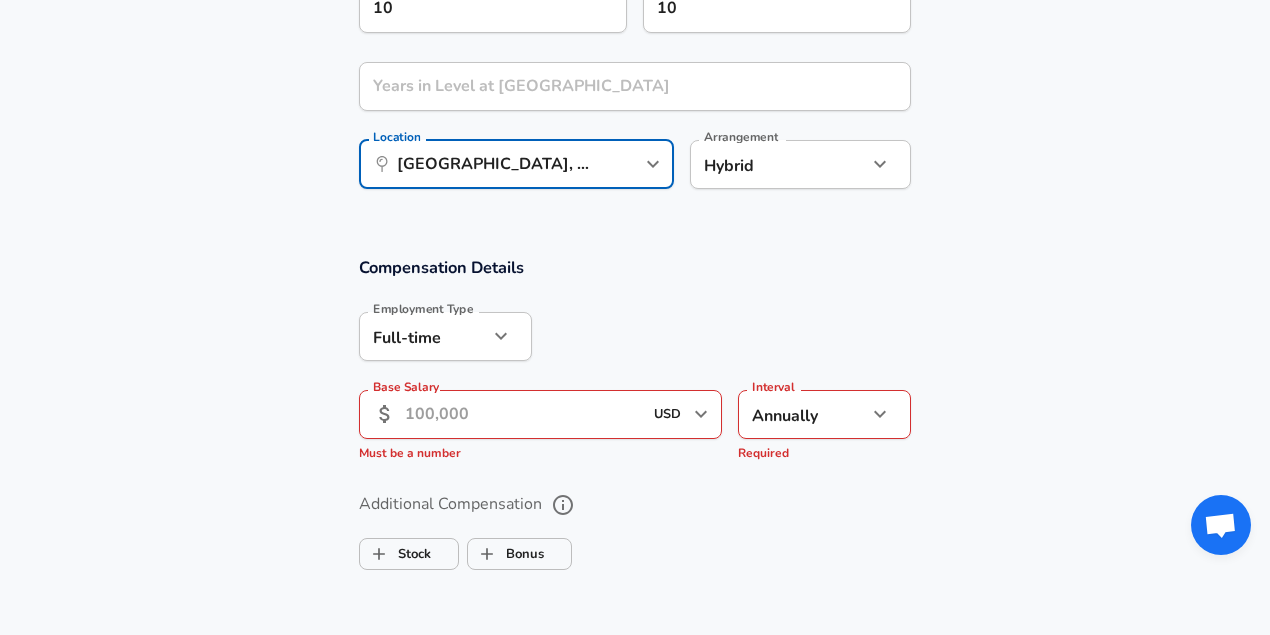 click on "Base Salary" at bounding box center (523, 414) 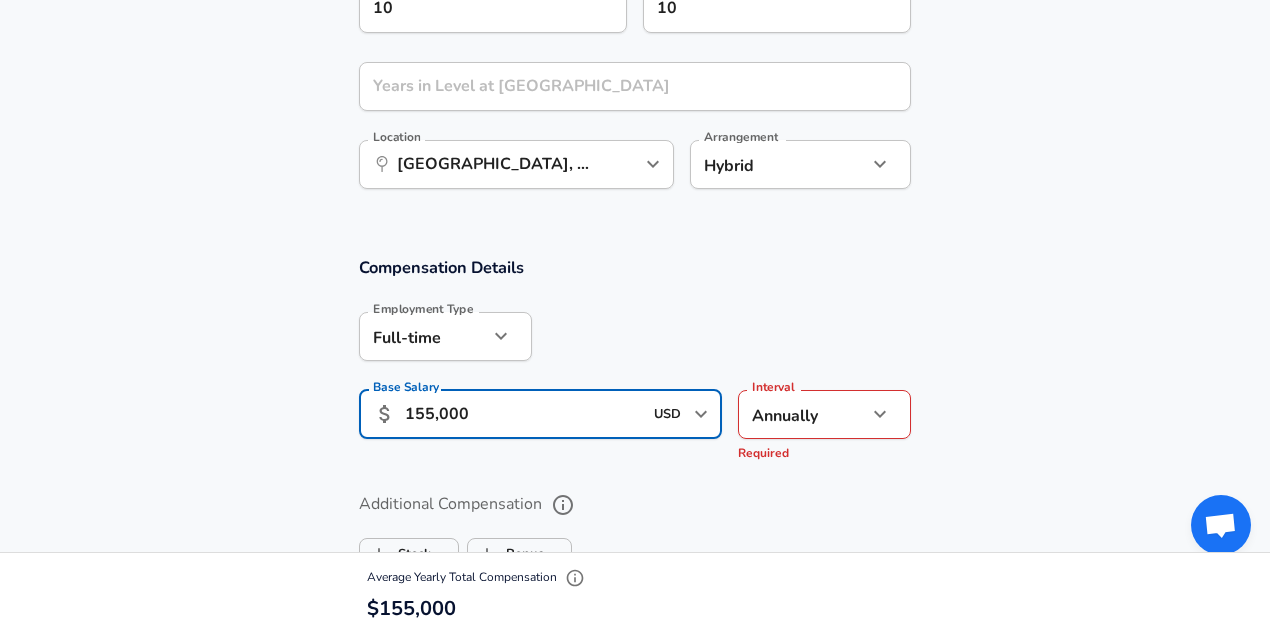type on "155,000" 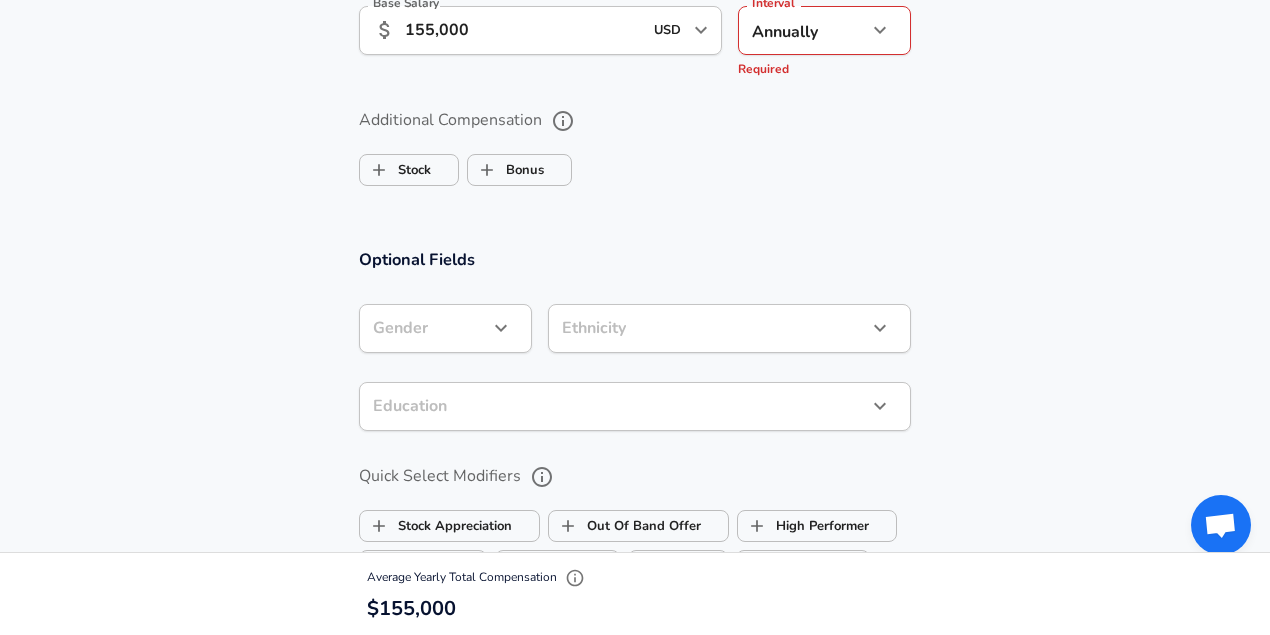 scroll, scrollTop: 1586, scrollLeft: 0, axis: vertical 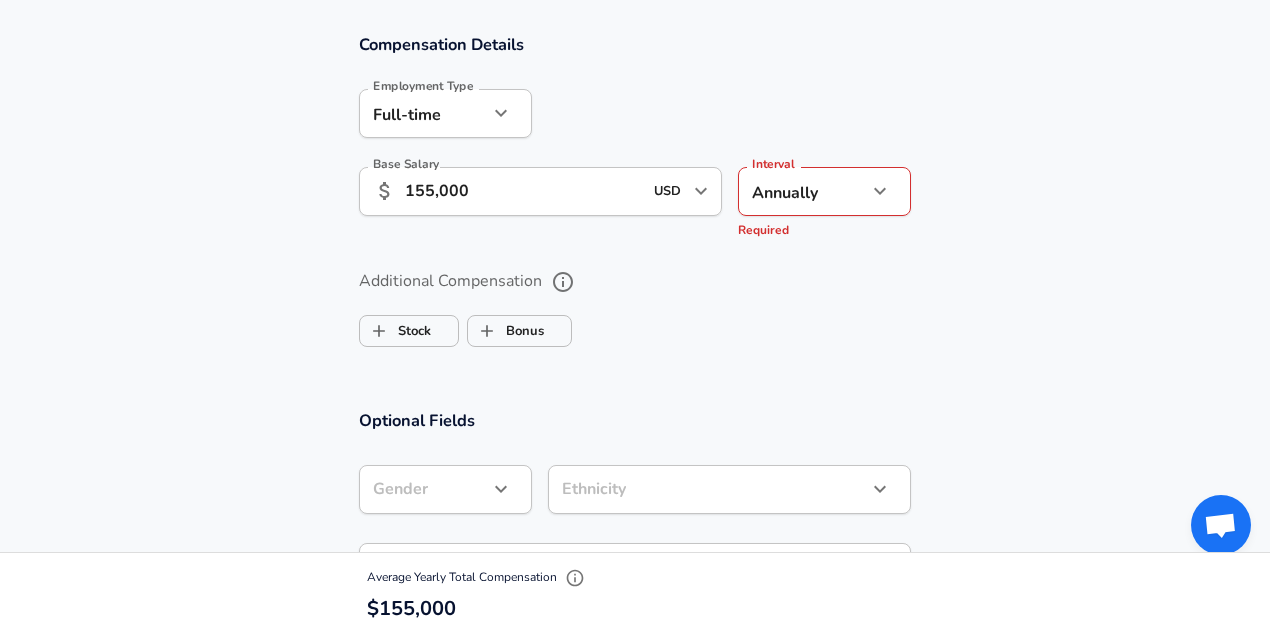 click 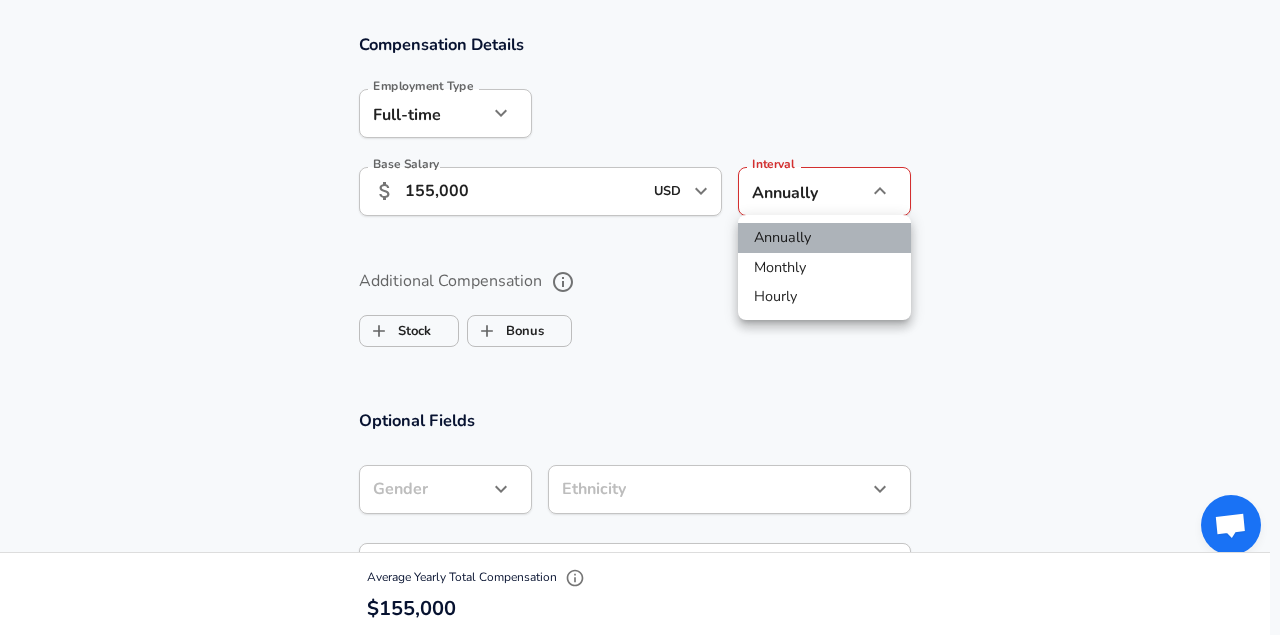 click on "Annually" at bounding box center (824, 238) 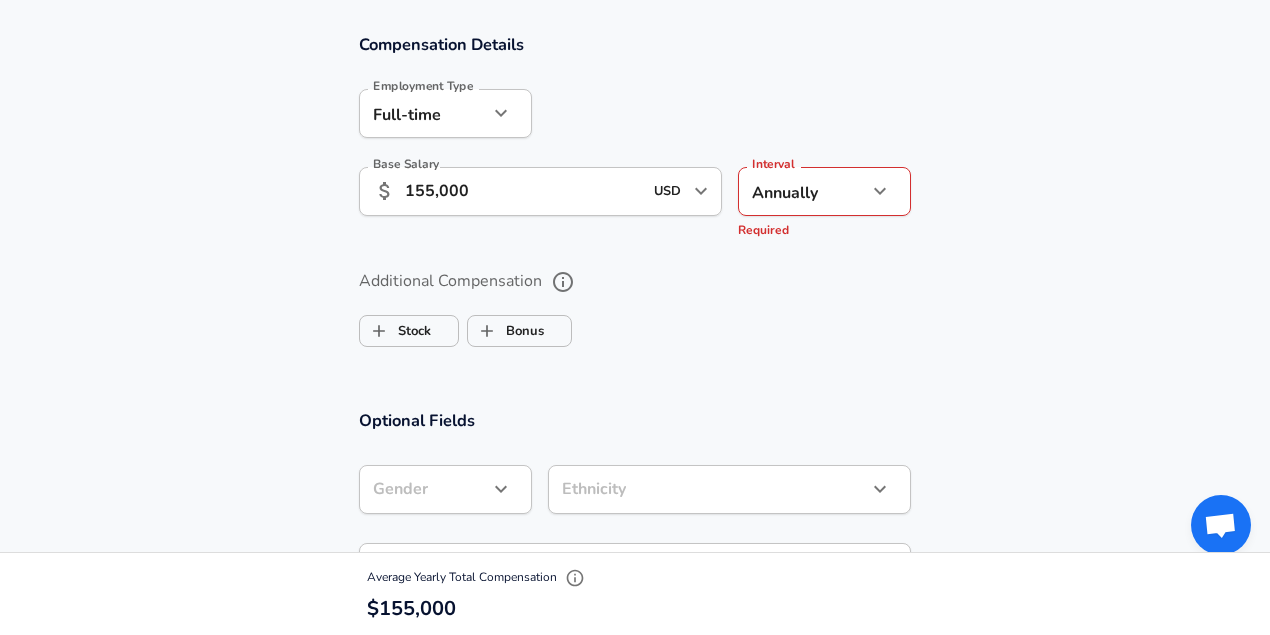 click on "Additional Compensation   Stock Bonus" at bounding box center (635, 302) 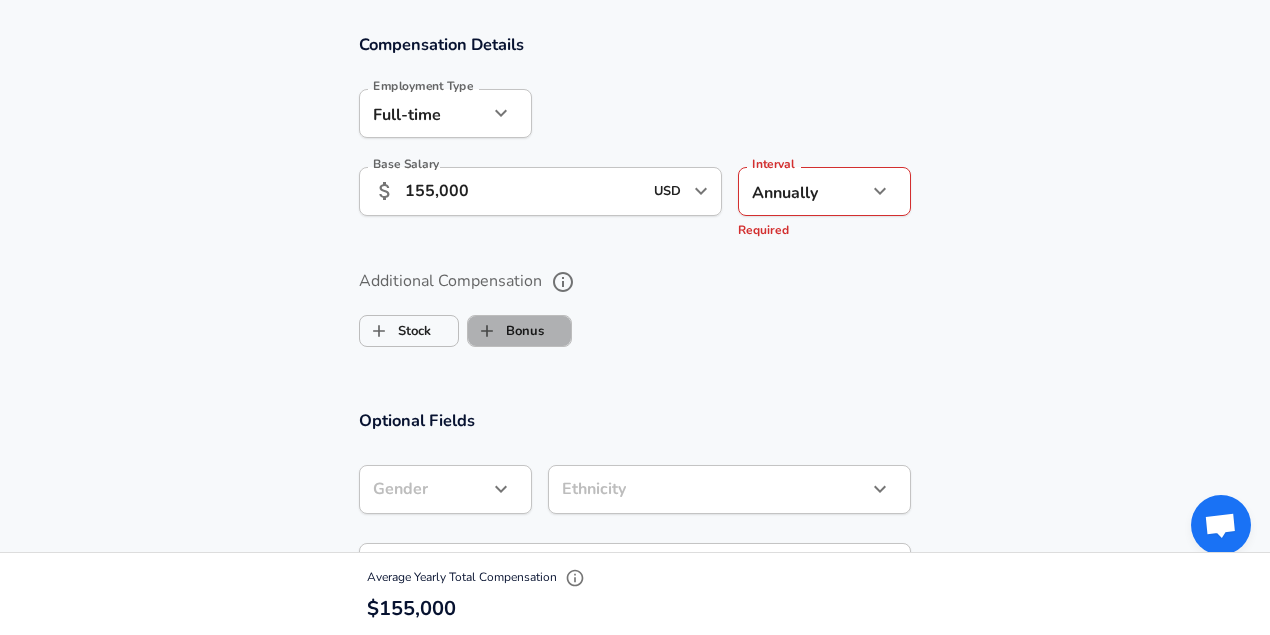click on "Bonus" at bounding box center (506, 331) 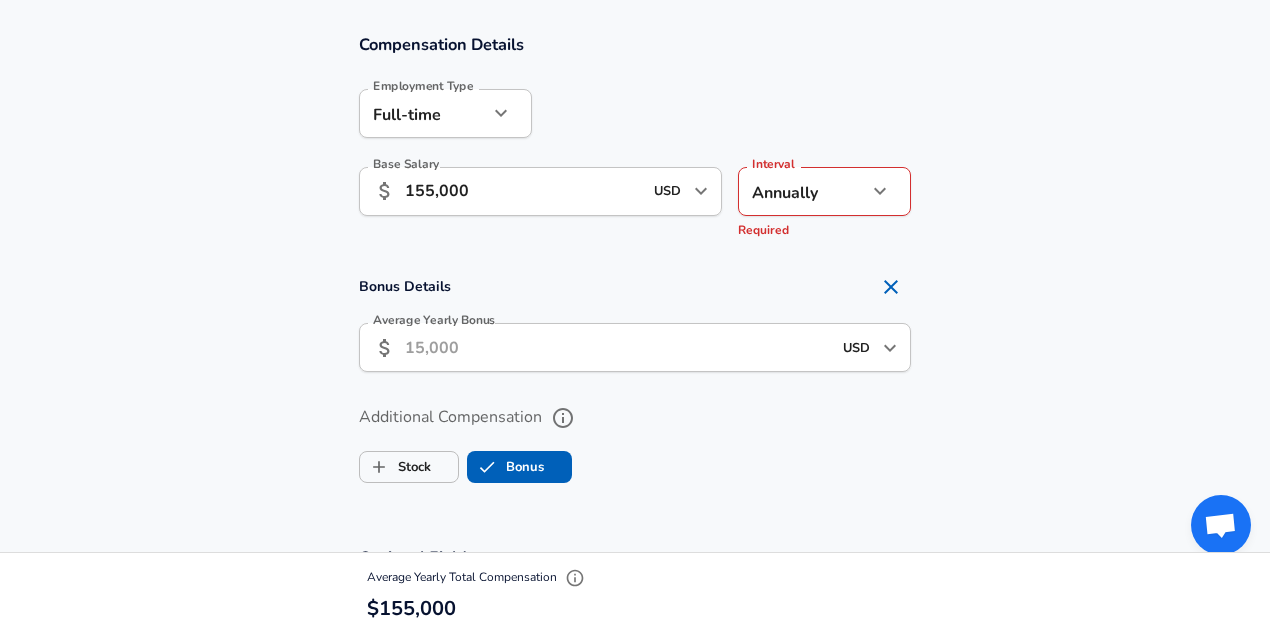 click on "Average Yearly Bonus" at bounding box center (618, 347) 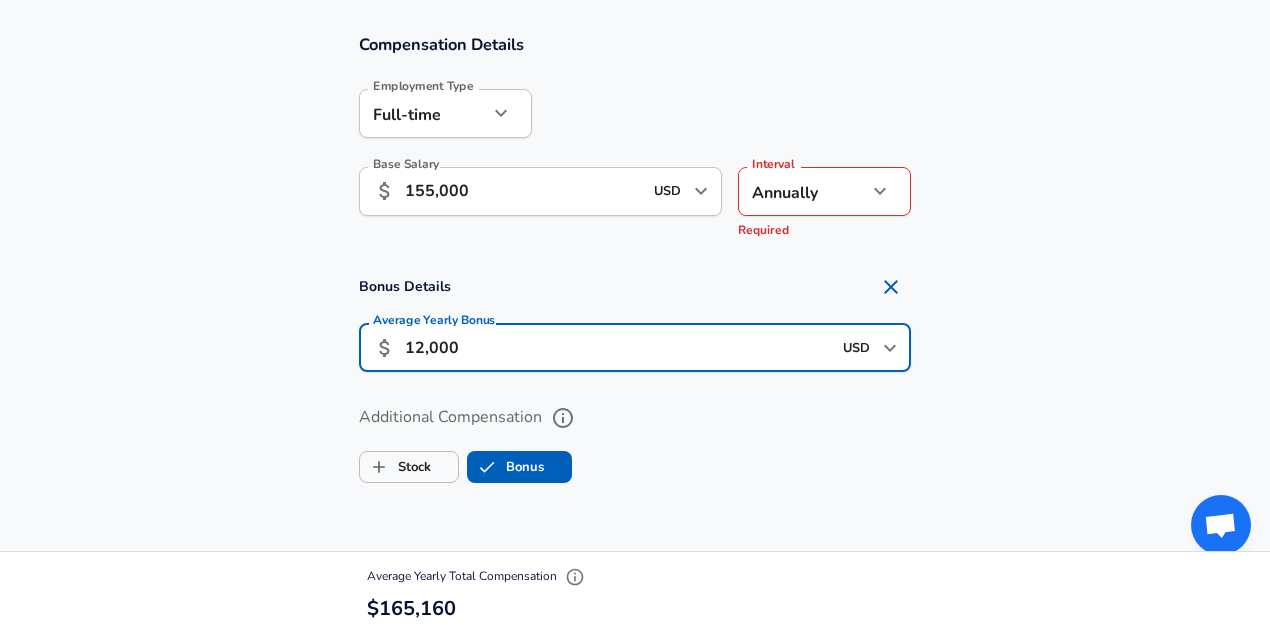 type on "12,000" 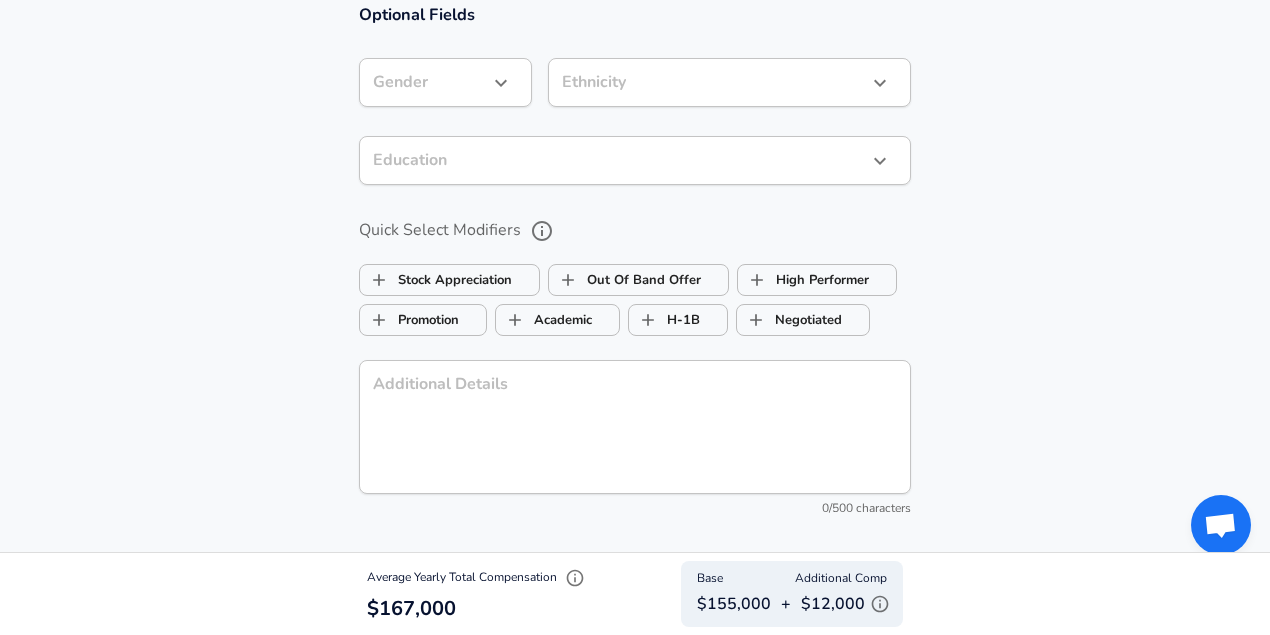 scroll, scrollTop: 1963, scrollLeft: 0, axis: vertical 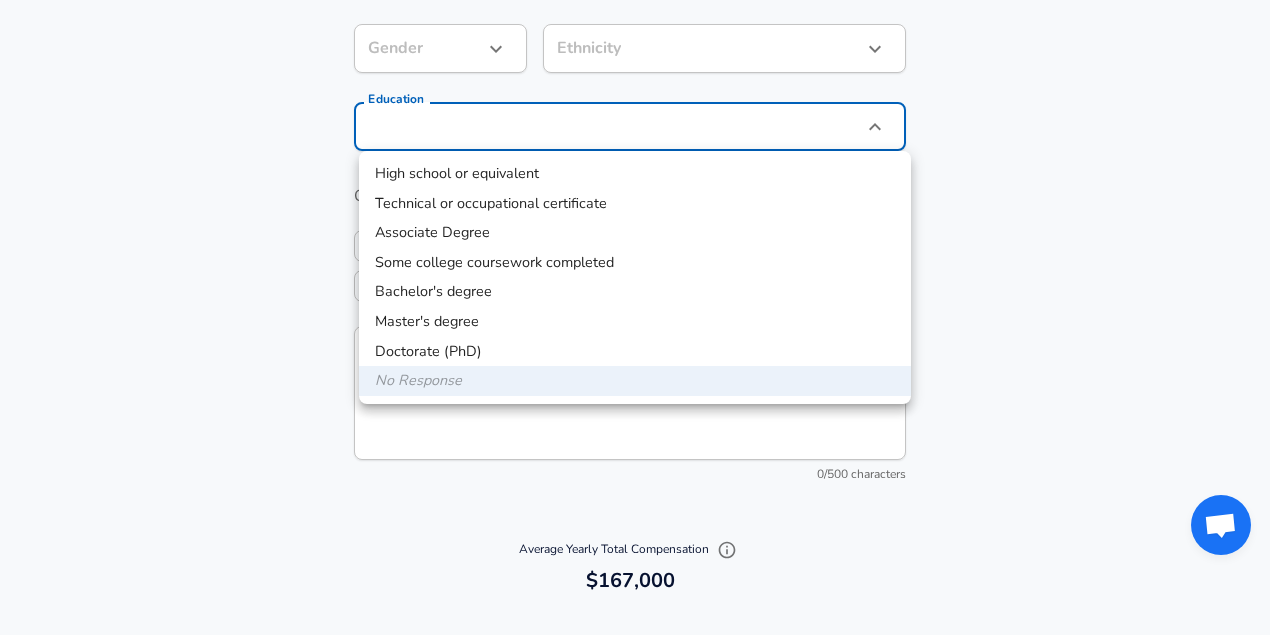 click on "Restart Add Your Salary Upload your offer letter   to verify your submission Enhance Privacy and Anonymity Yes Automatically hides specific fields until there are enough submissions to safely display the full details.   More Details Based on your submission and the data points that we have already collected, we will automatically hide and anonymize specific fields if there aren't enough data points to remain sufficiently anonymous. Company & Title Information   Enter the company you received your offer from Company Aspen Technology Company   Select the title that closest resembles your official title. This should be similar to the title that was present on your offer letter. Title Data Scientist Title   Select a job family that best fits your role. If you can't find one, select 'Other' to enter a custom job family Job Family Data Scientist Job Family   Select a Specialization that best fits your role. If you can't find one, select 'Other' to enter a custom specialization Select Specialization Machine Learning" at bounding box center [635, -1646] 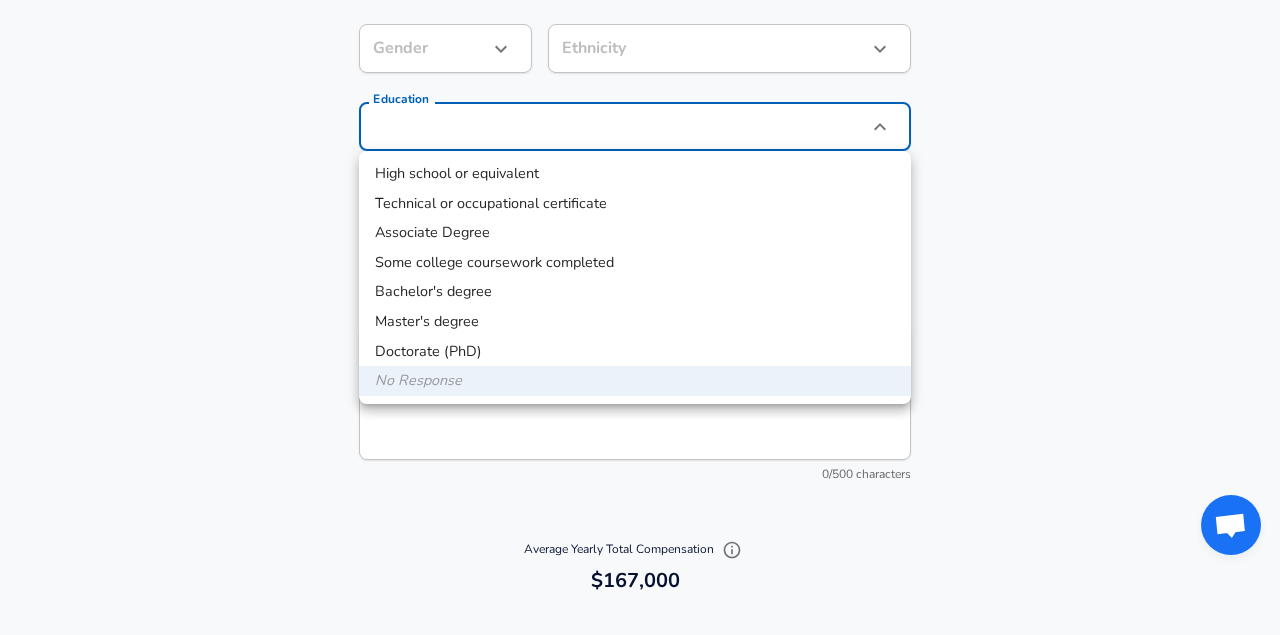 click at bounding box center (640, 317) 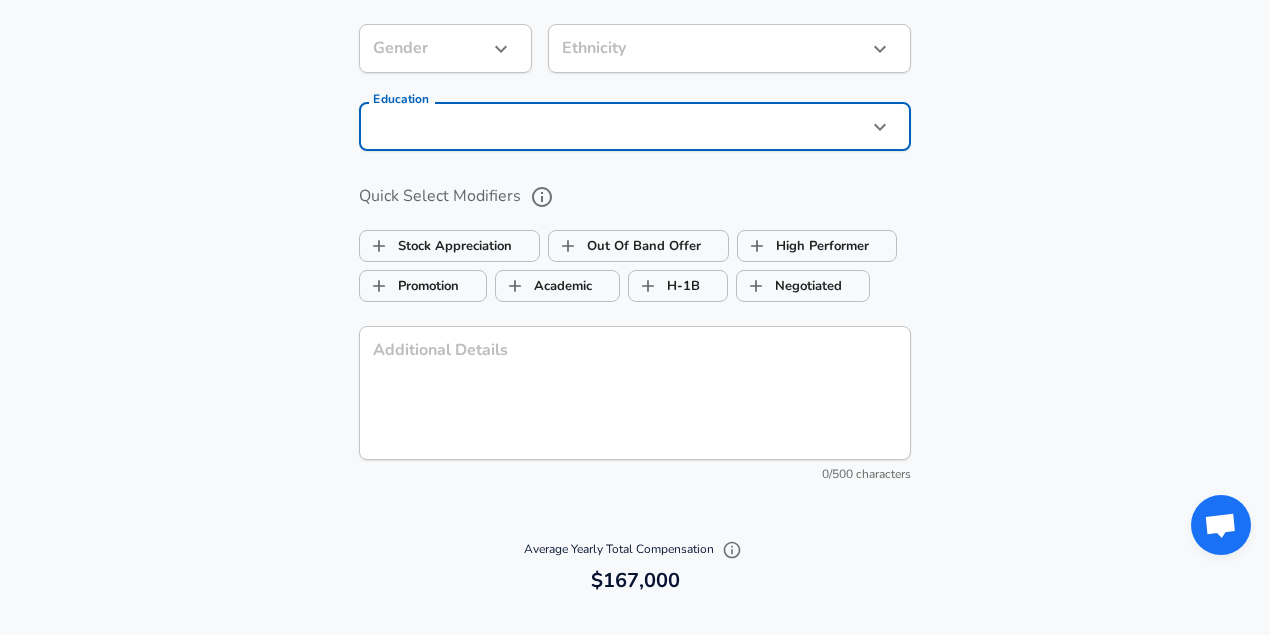 click on "Optional Fields Gender ​ Gender Ethnicity ​ Ethnicity Education ​ Education Quick Select Modifiers   Stock Appreciation Out Of Band Offer High Performer Promotion Academic H-1B Negotiated Additional Details x Additional Details 0 /500 characters Email Address [EMAIL_ADDRESS][DOMAIN_NAME] Email Address   Providing an email allows for editing or removal of your submission. We may also reach out if we have any questions. Your email will not be published." at bounding box center (635, 235) 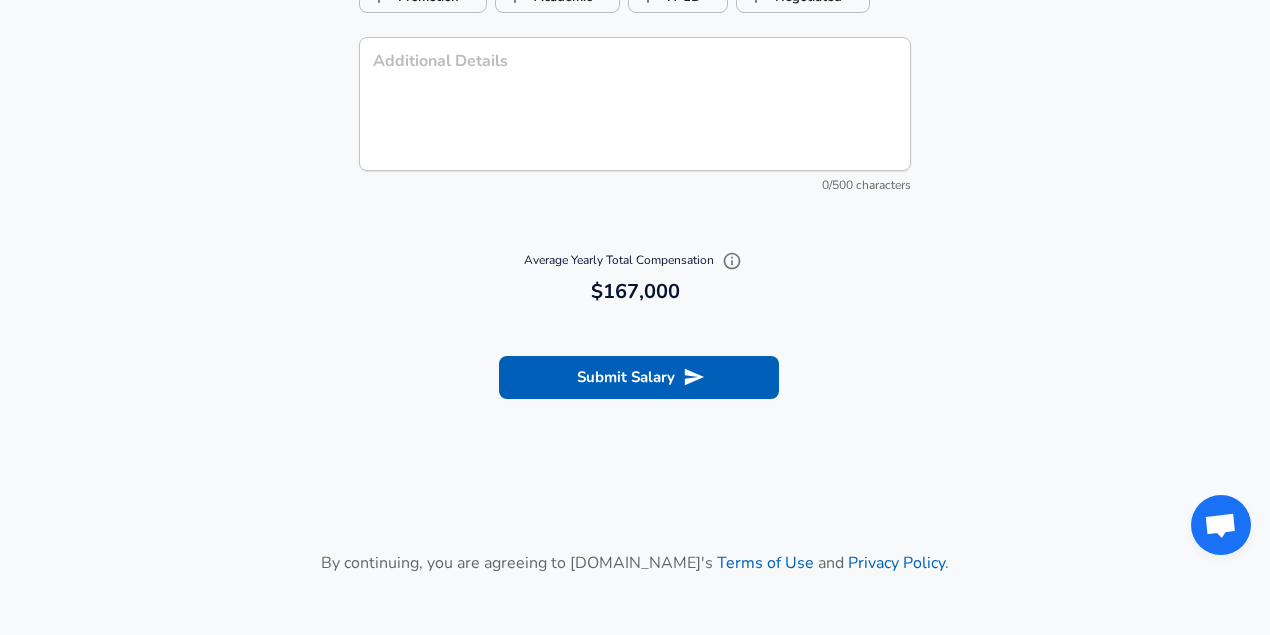 scroll, scrollTop: 2255, scrollLeft: 0, axis: vertical 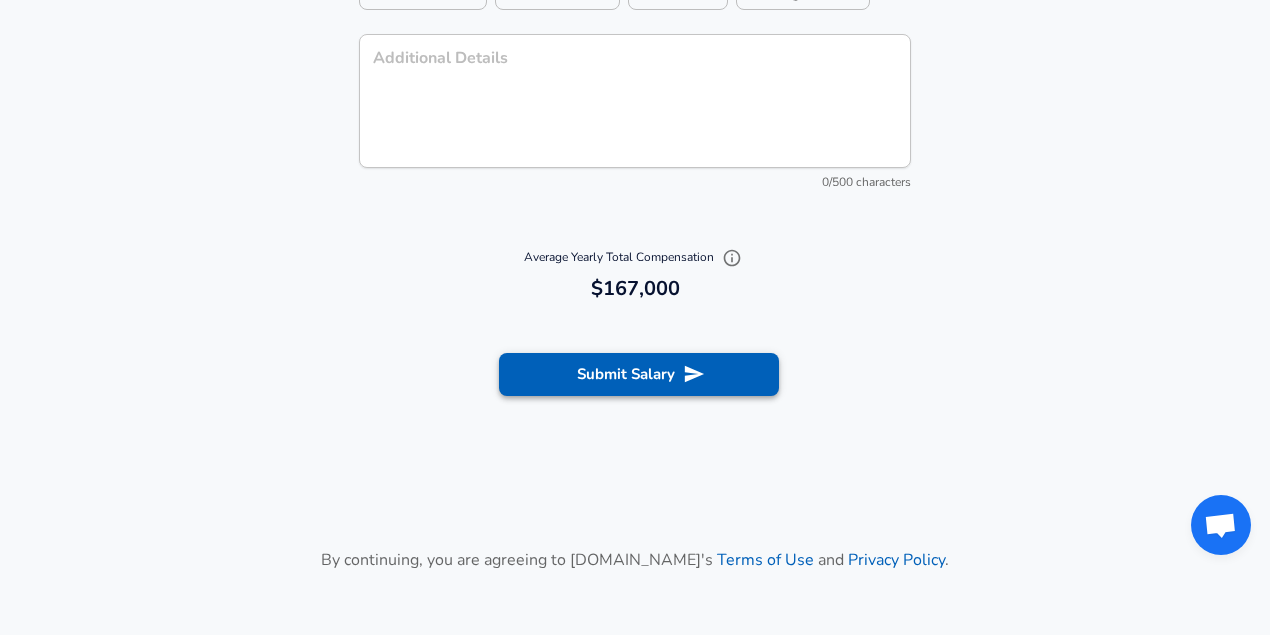 click on "Submit Salary" at bounding box center [639, 374] 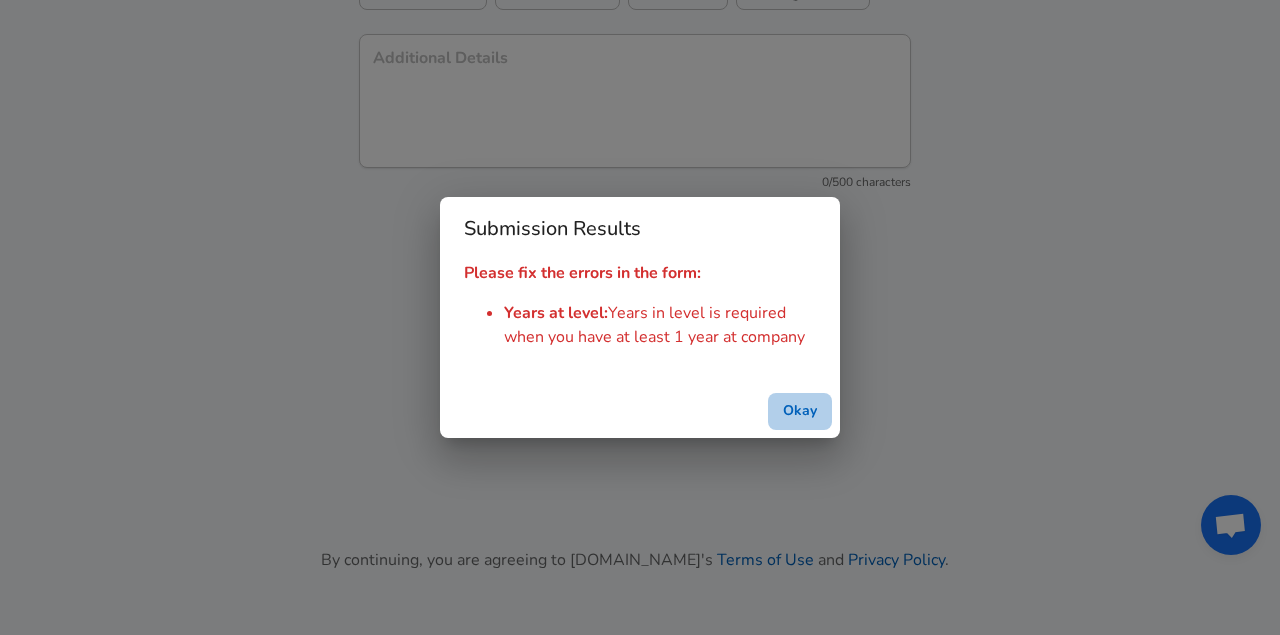 click on "Okay" at bounding box center (800, 411) 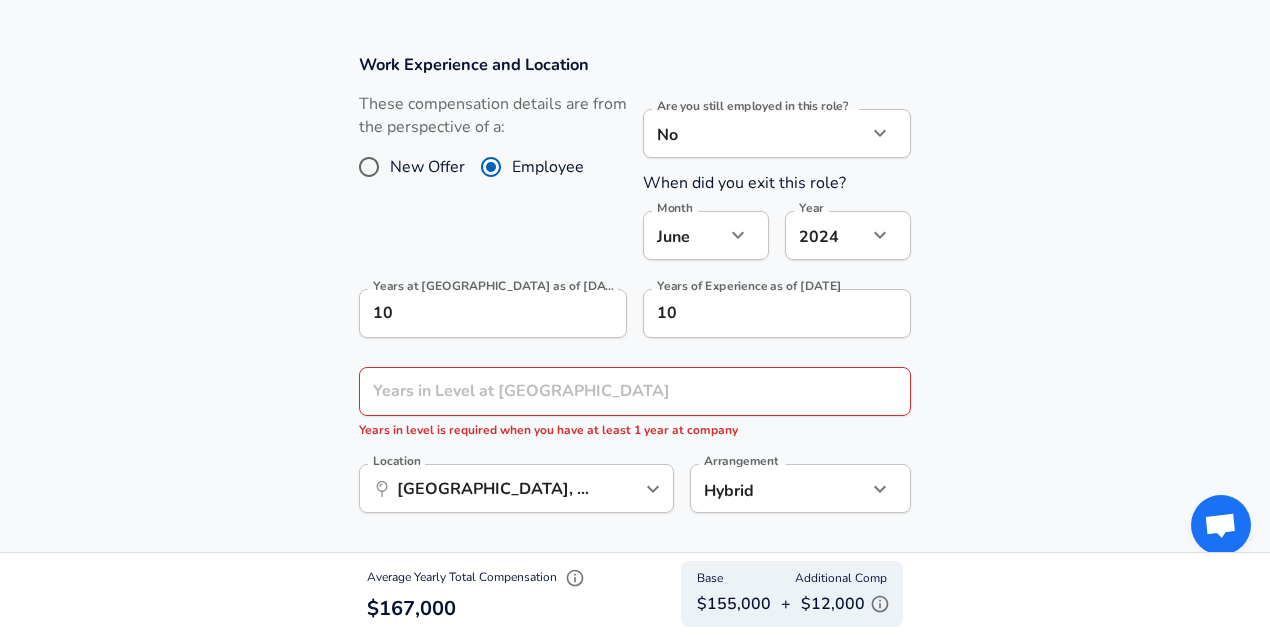 scroll, scrollTop: 859, scrollLeft: 0, axis: vertical 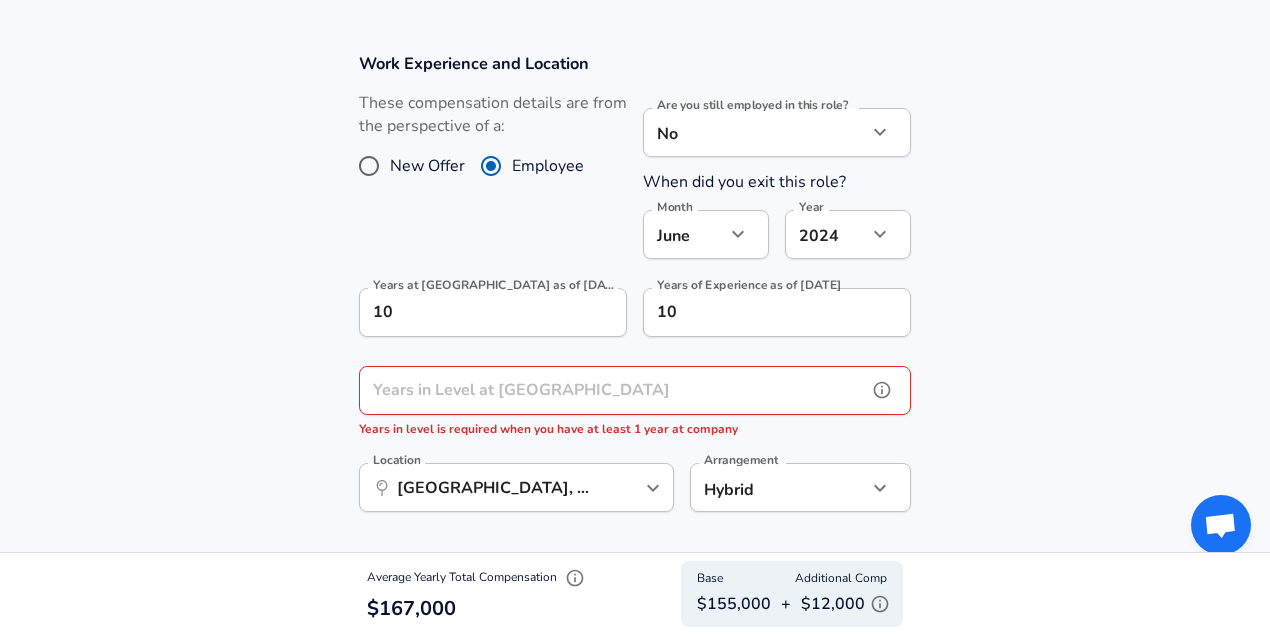 click on "Years in Level at [GEOGRAPHIC_DATA]" at bounding box center [613, 390] 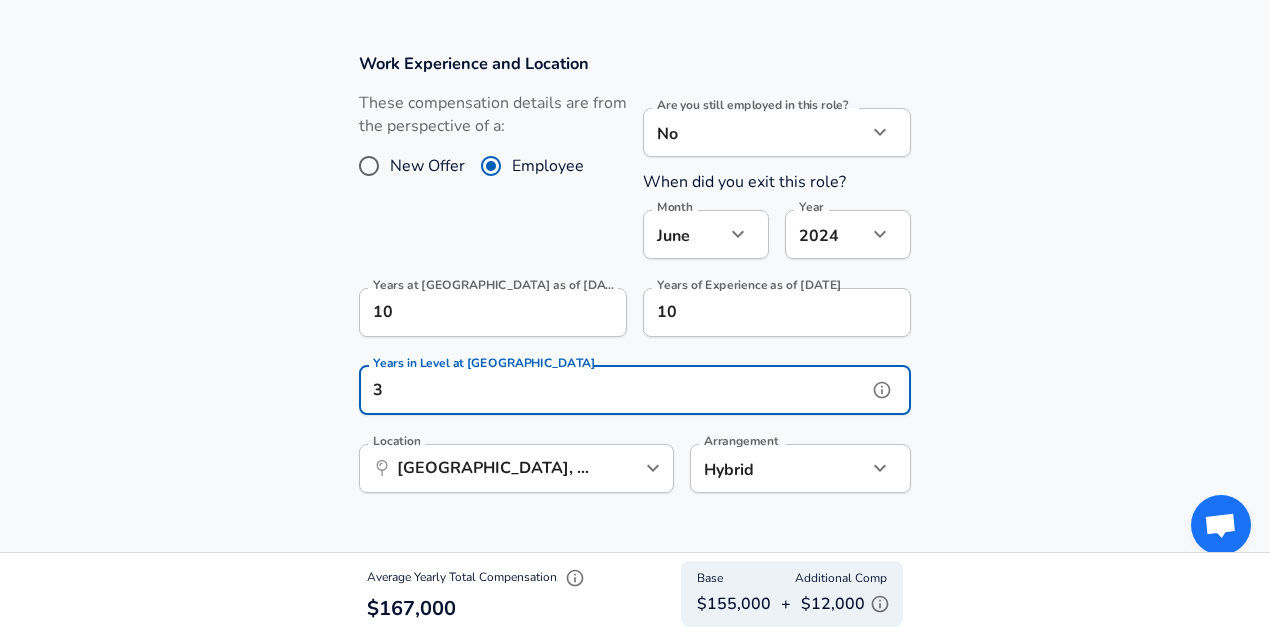 type on "3" 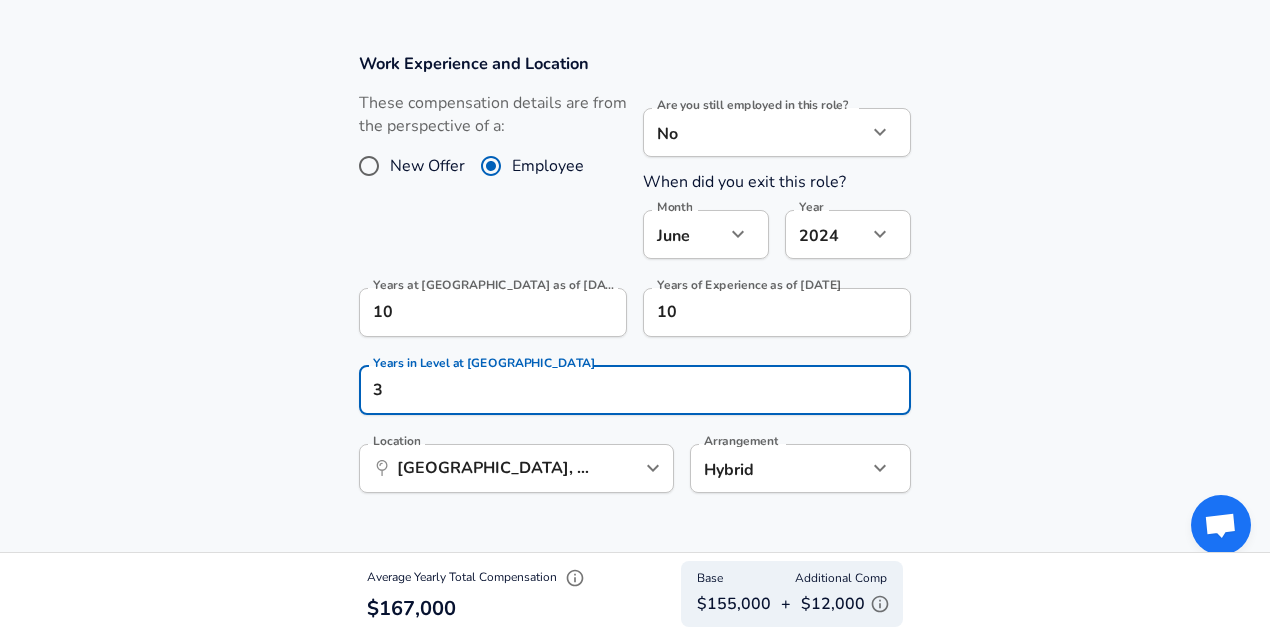 click on "Work Experience and Location These compensation details are from the perspective of a: New Offer Employee Are you still employed in this role? No no Are you still employed in this role? When did you exit this role? Month [DATE] Month Year [DATE] 2024 Year Years at [GEOGRAPHIC_DATA] Technology as of [DATE] 10 Years at [GEOGRAPHIC_DATA] as of [DATE] Years of Experience as of [DATE] 10 Years of Experience as of [DATE] Years in Level at [GEOGRAPHIC_DATA] 3 Years in Level at [GEOGRAPHIC_DATA] Location ​ [GEOGRAPHIC_DATA], [GEOGRAPHIC_DATA] Location Arrangement Hybrid hybrid Arrangement" at bounding box center (635, 283) 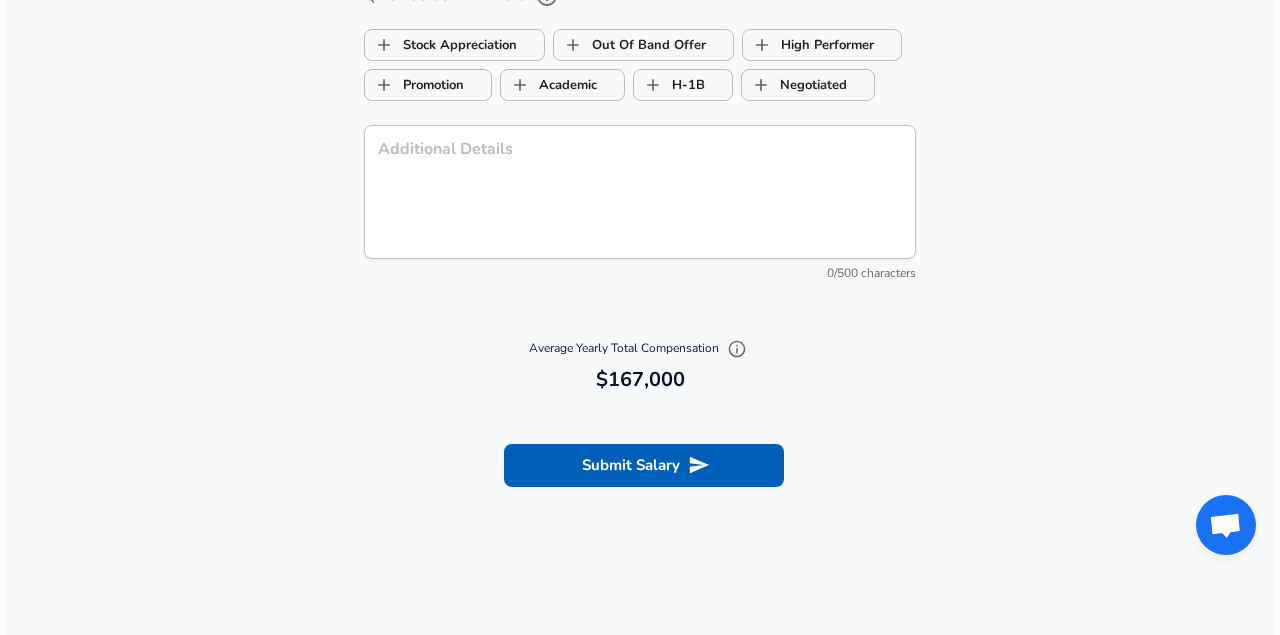 scroll, scrollTop: 2146, scrollLeft: 0, axis: vertical 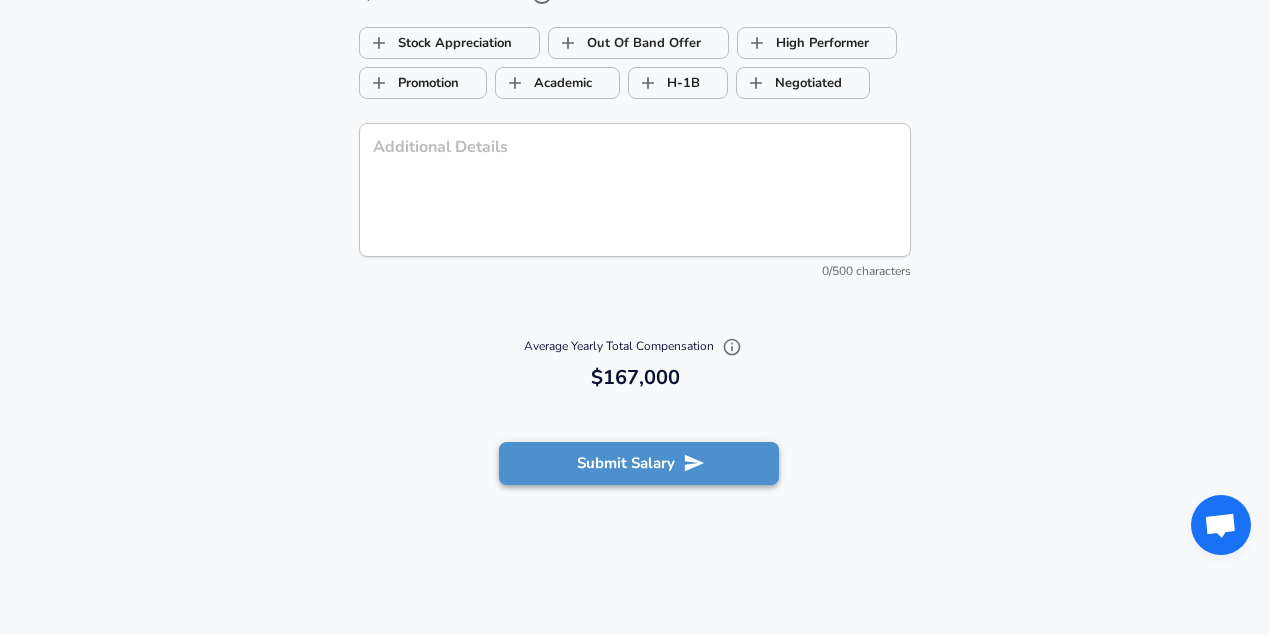 click on "Submit Salary" at bounding box center (639, 463) 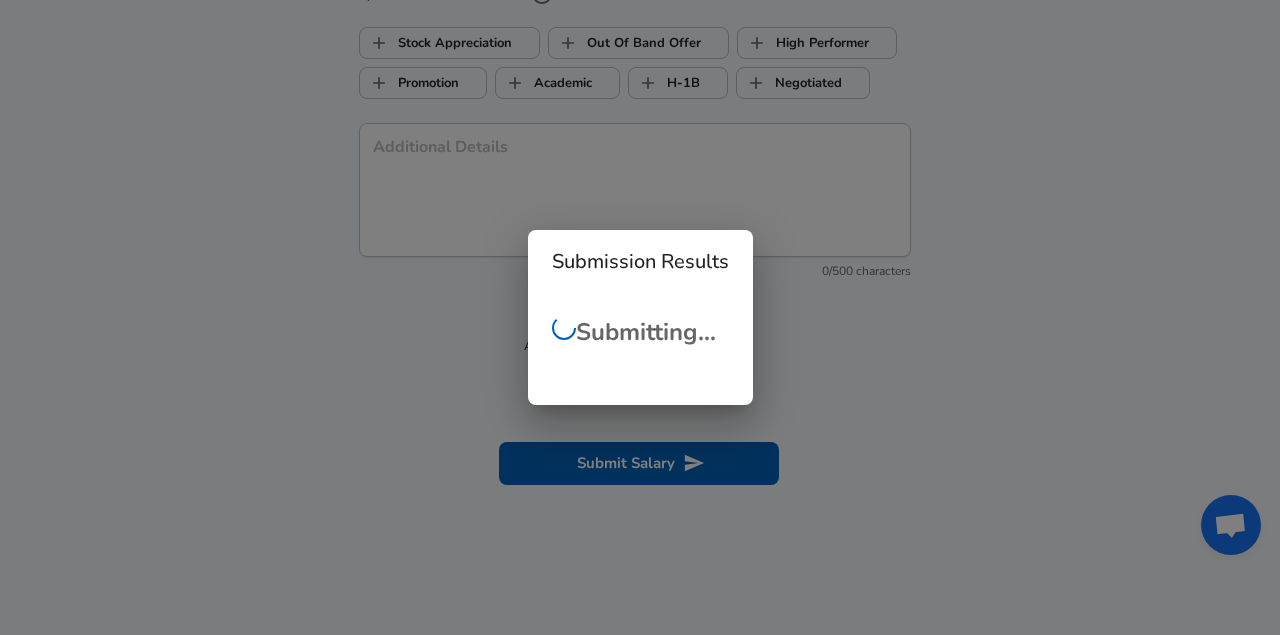 checkbox on "false" 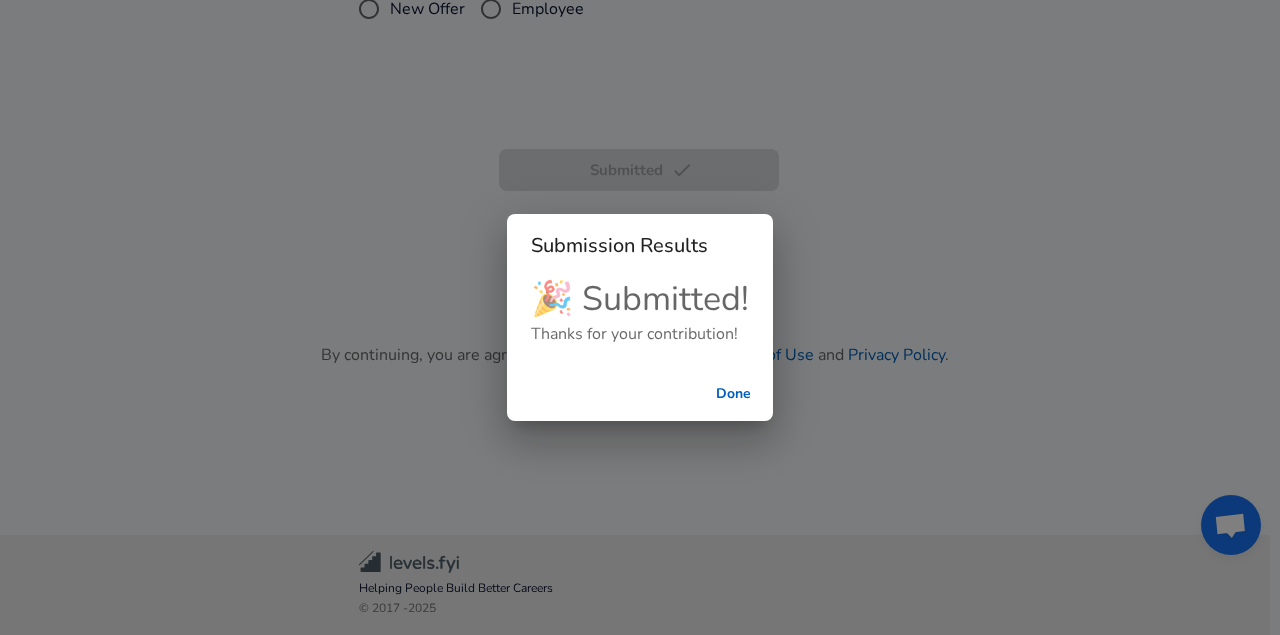 scroll, scrollTop: 596, scrollLeft: 0, axis: vertical 